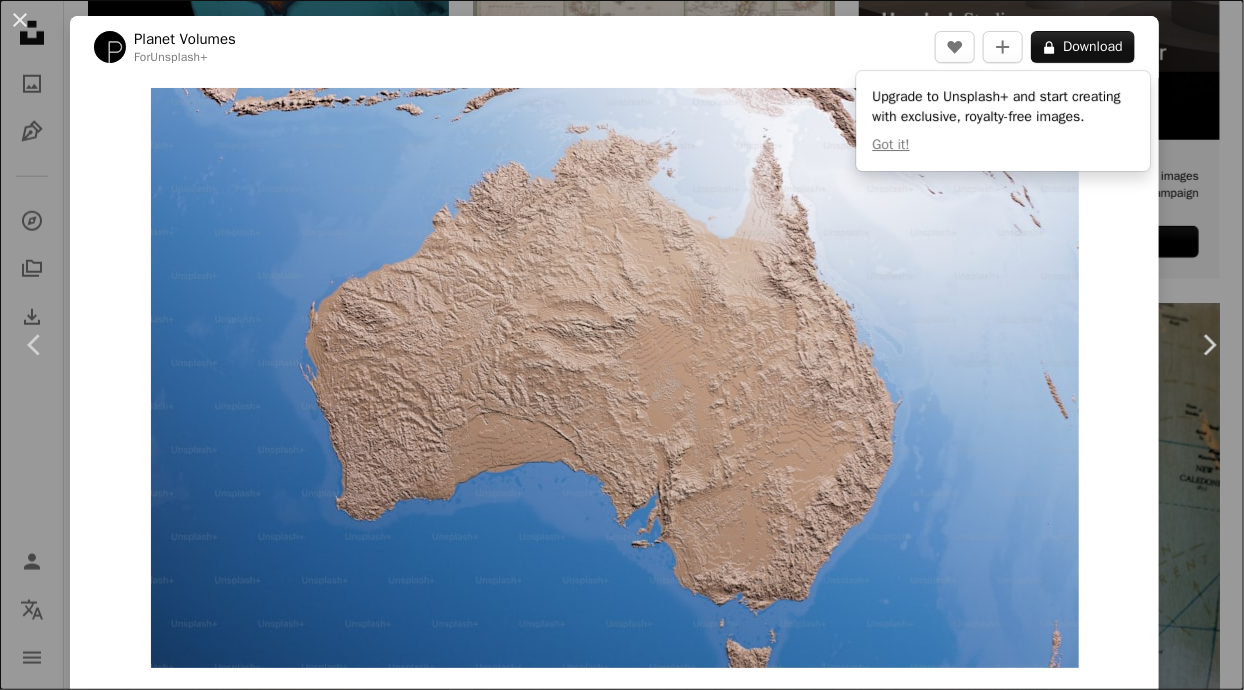 scroll, scrollTop: 721, scrollLeft: 0, axis: vertical 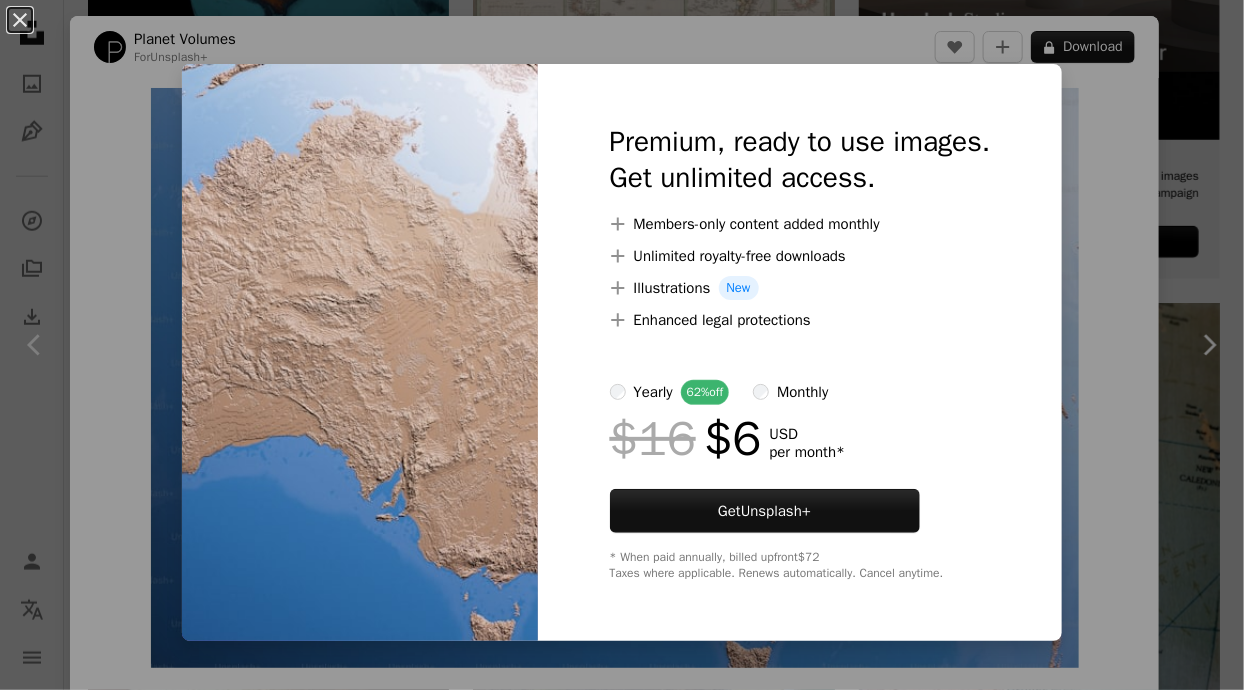 click on "An X shape Premium, ready to use images. Get unlimited access. A plus sign Members-only content added monthly A plus sign Unlimited royalty-free downloads A plus sign Illustrations  New A plus sign Enhanced legal protections yearly 62%  off monthly $16   $6 USD per month * Get  Unsplash+ * When paid annually, billed upfront  $72 Taxes where applicable. Renews automatically. Cancel anytime." at bounding box center (622, 345) 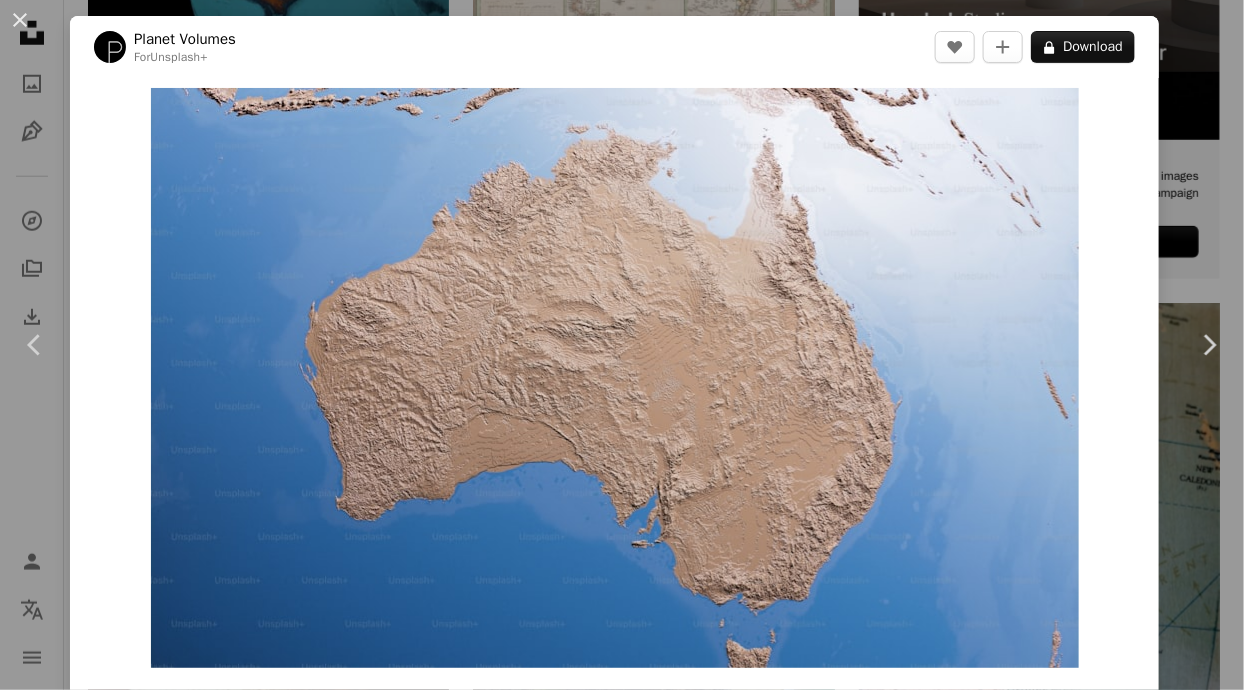 click on "**********" at bounding box center (622, 1149) 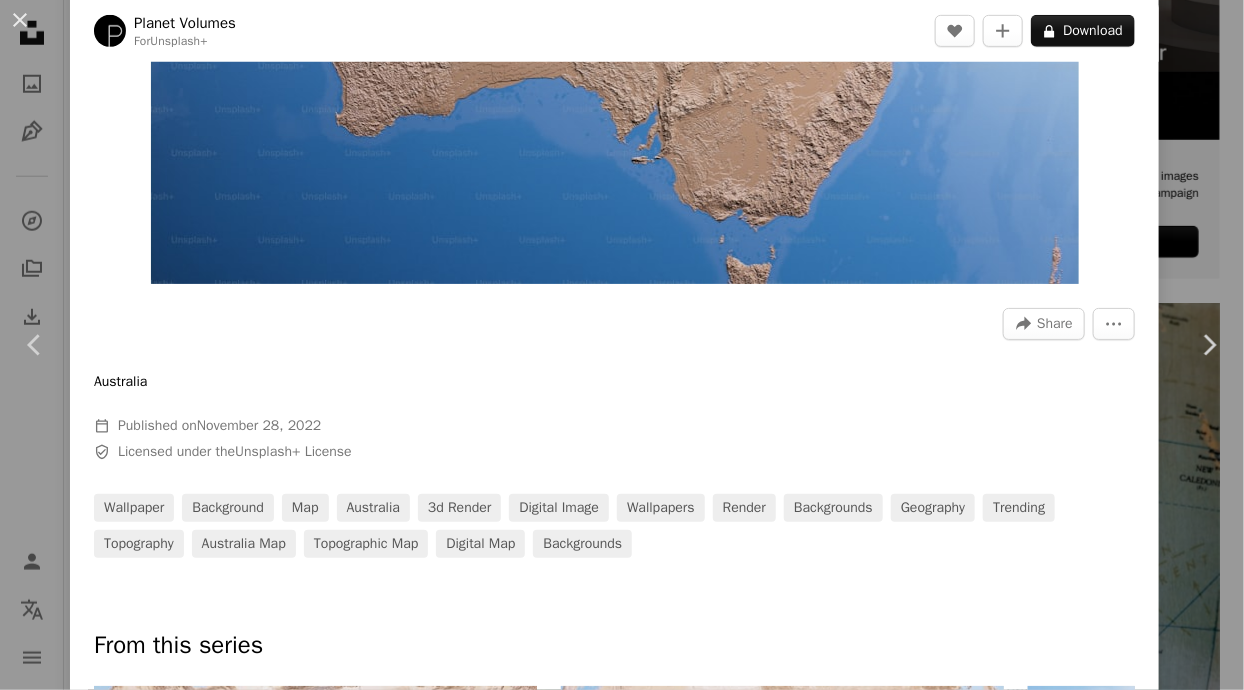 scroll, scrollTop: 0, scrollLeft: 0, axis: both 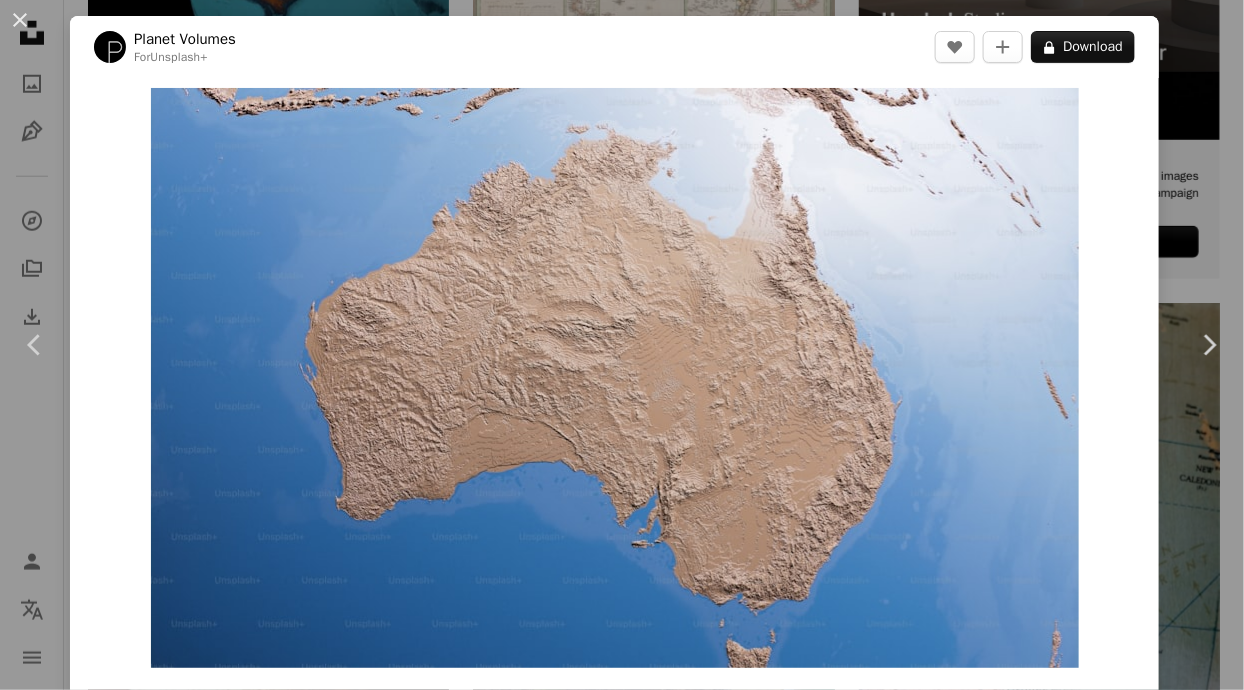 drag, startPoint x: 0, startPoint y: 0, endPoint x: 1197, endPoint y: 86, distance: 1200.0854 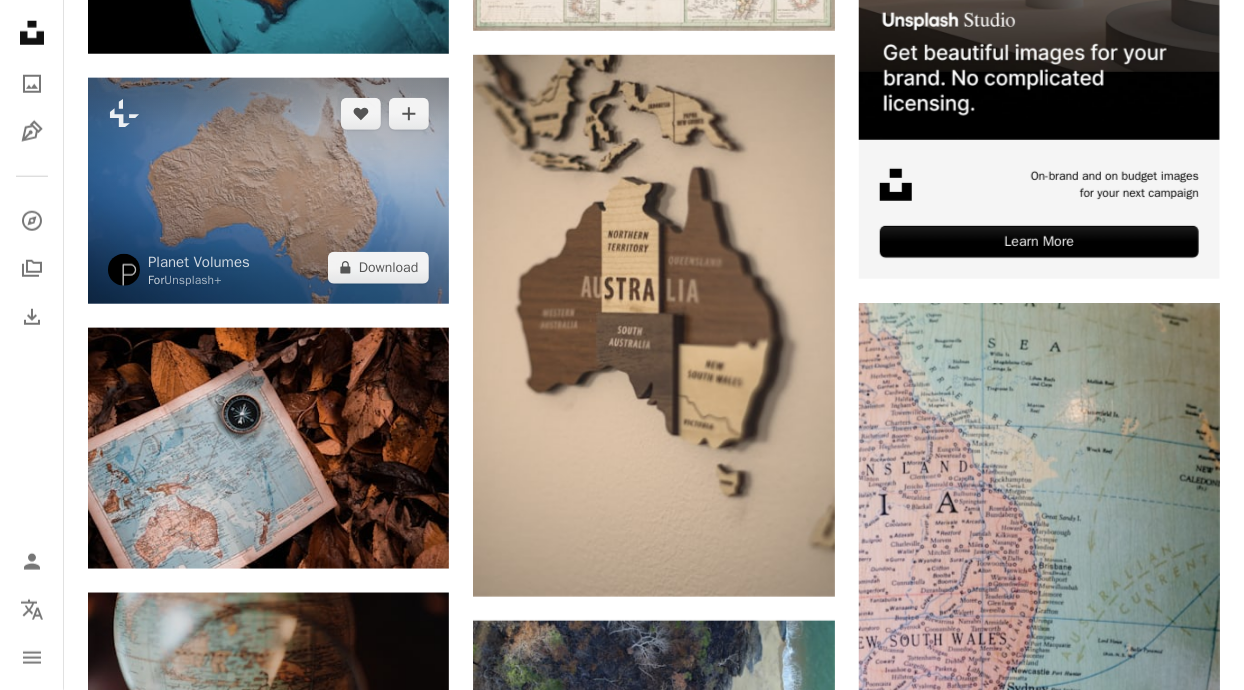 click at bounding box center [268, 191] 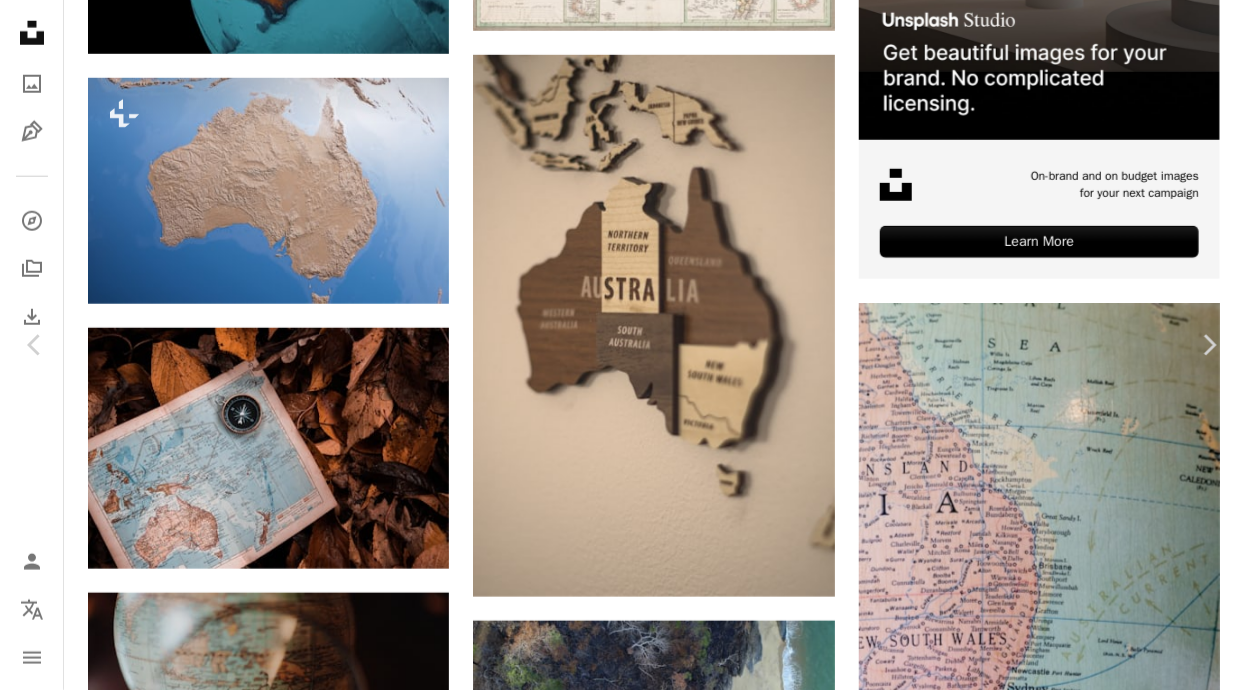 scroll, scrollTop: 549, scrollLeft: 0, axis: vertical 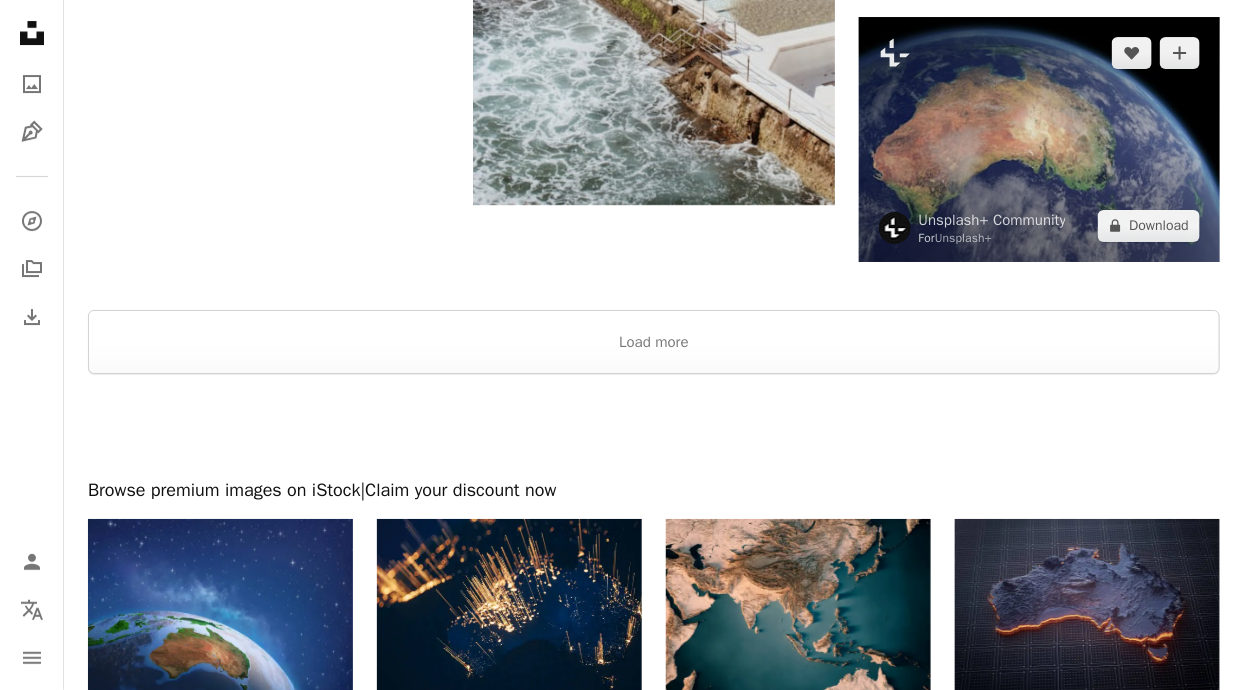 drag, startPoint x: 1197, startPoint y: 86, endPoint x: 1024, endPoint y: 143, distance: 182.14828 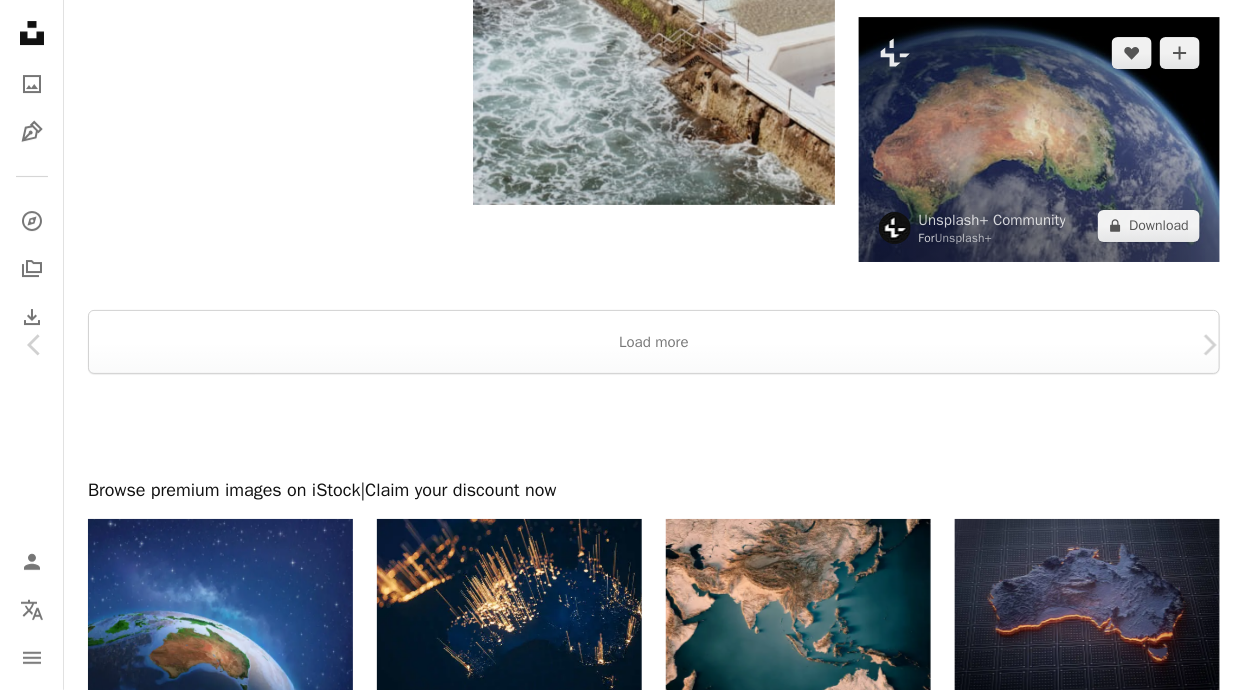 click on "An X shape" at bounding box center [20, 20] 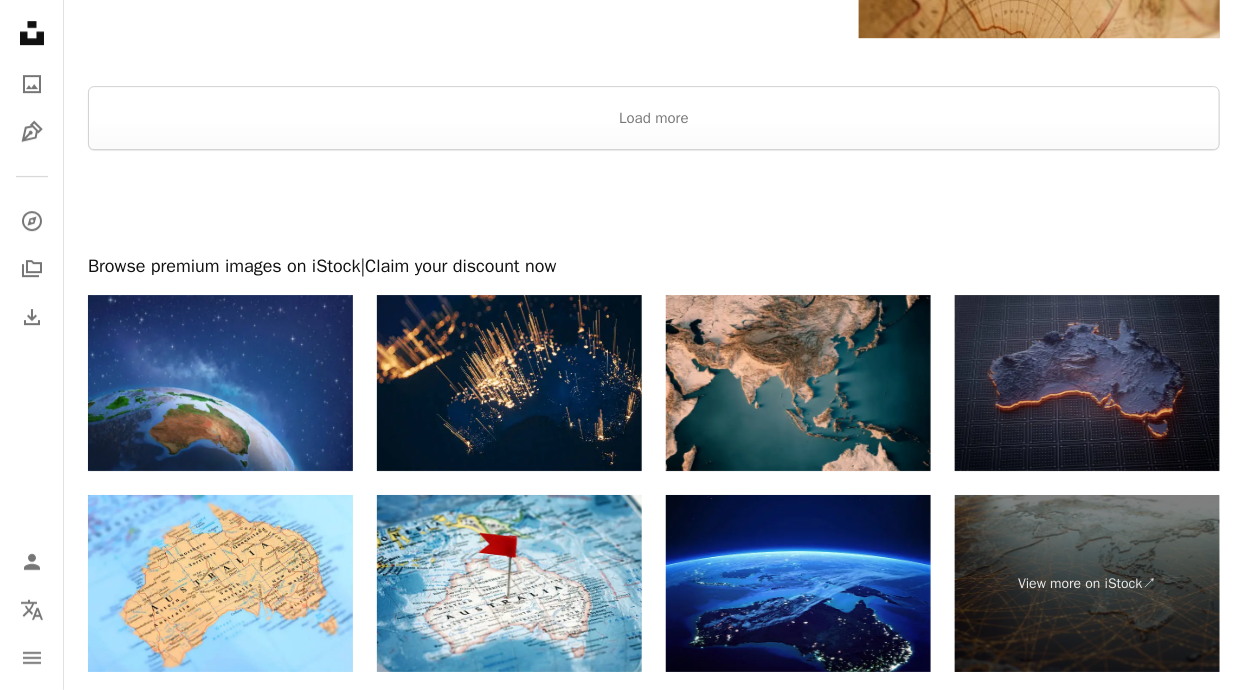 scroll, scrollTop: 5390, scrollLeft: 0, axis: vertical 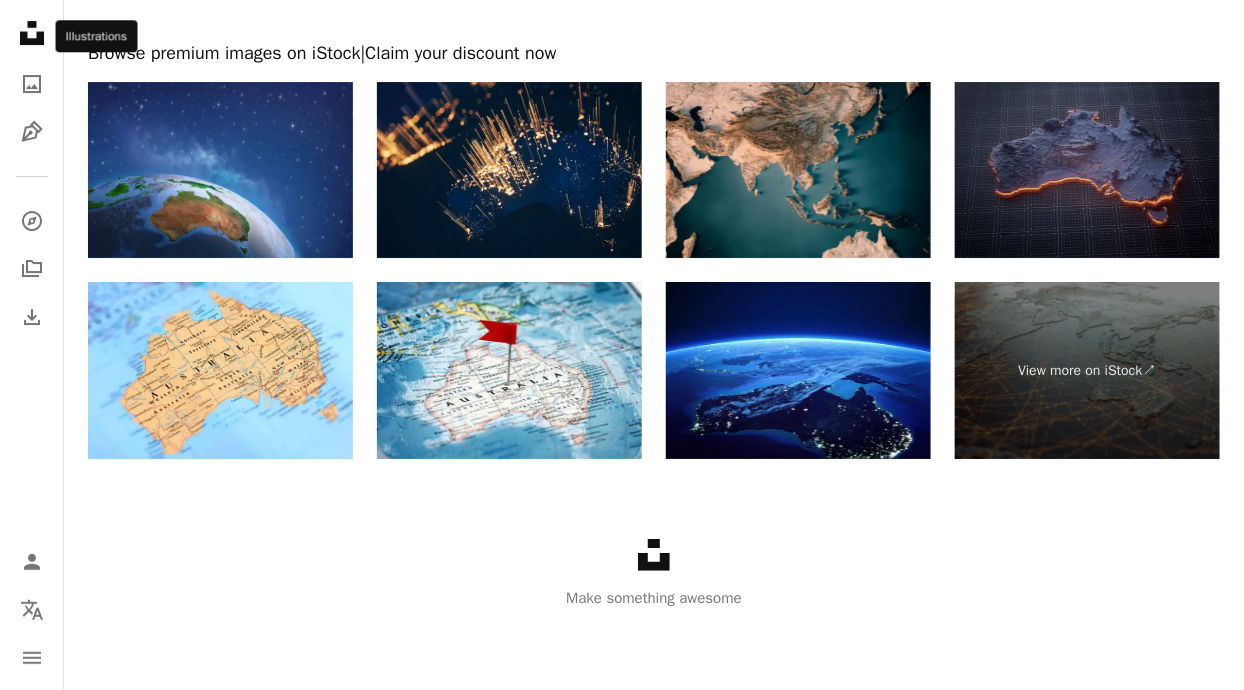 click at bounding box center [509, 370] 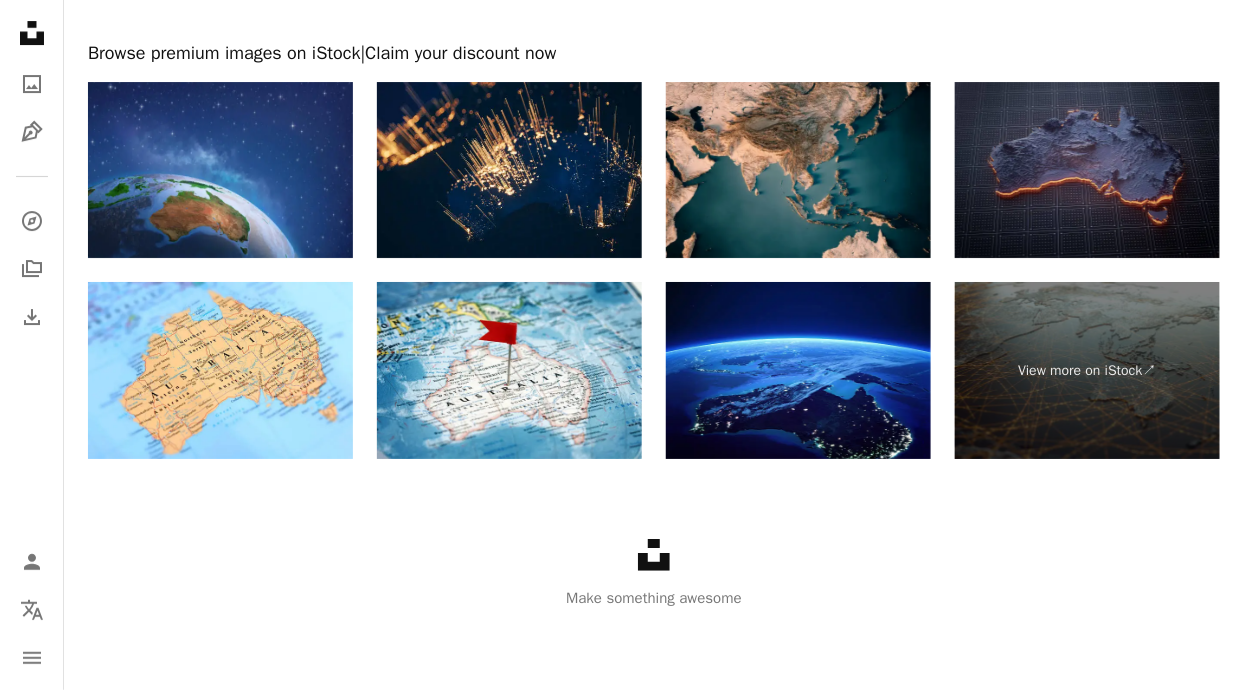 click on "View more on iStock  ↗" at bounding box center (1087, 370) 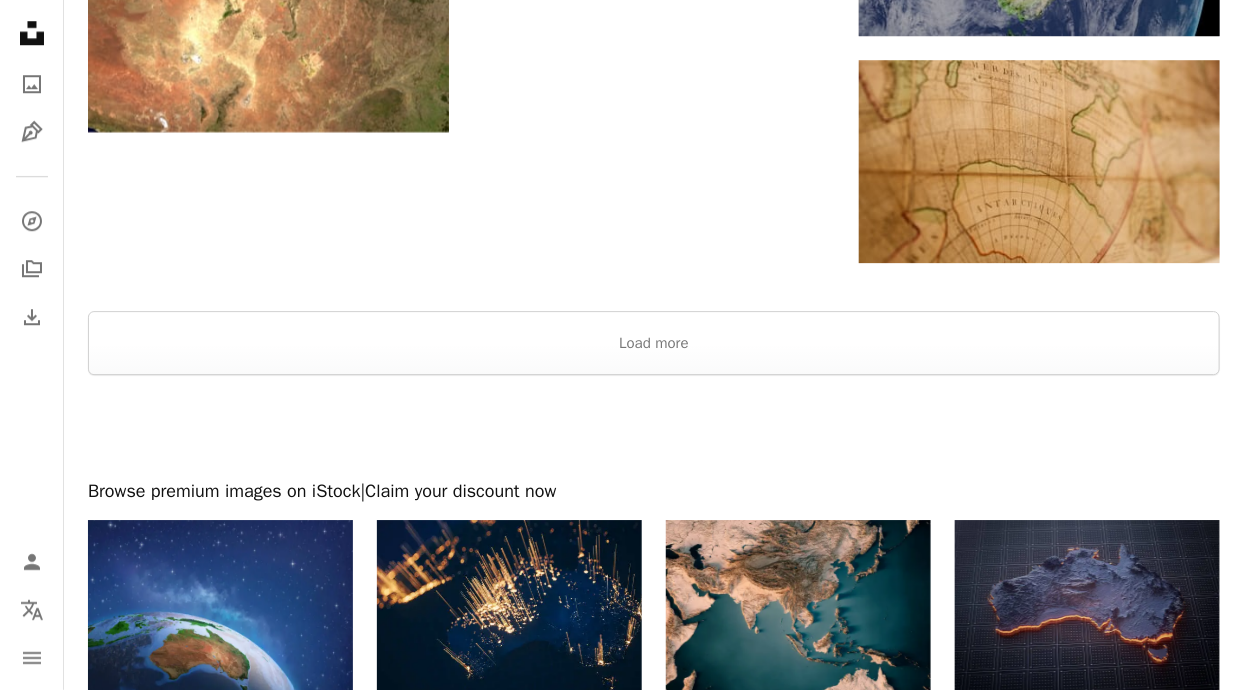 scroll, scrollTop: 4942, scrollLeft: 0, axis: vertical 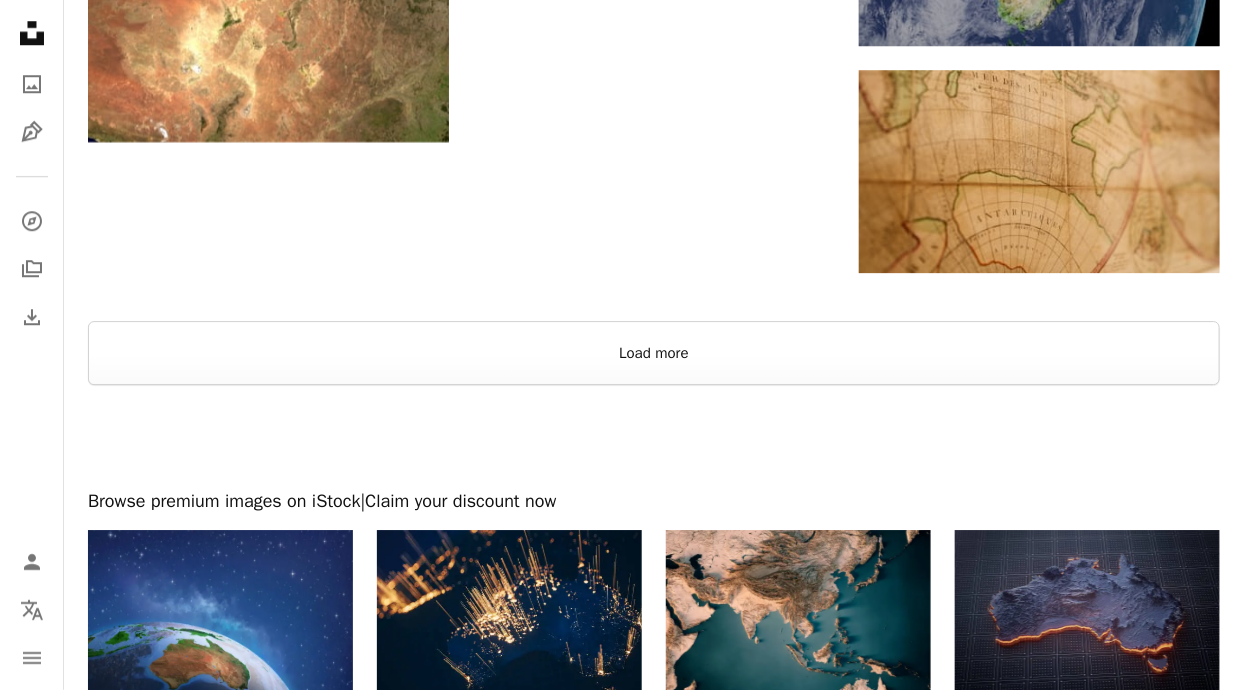 click on "Load more" at bounding box center [654, 353] 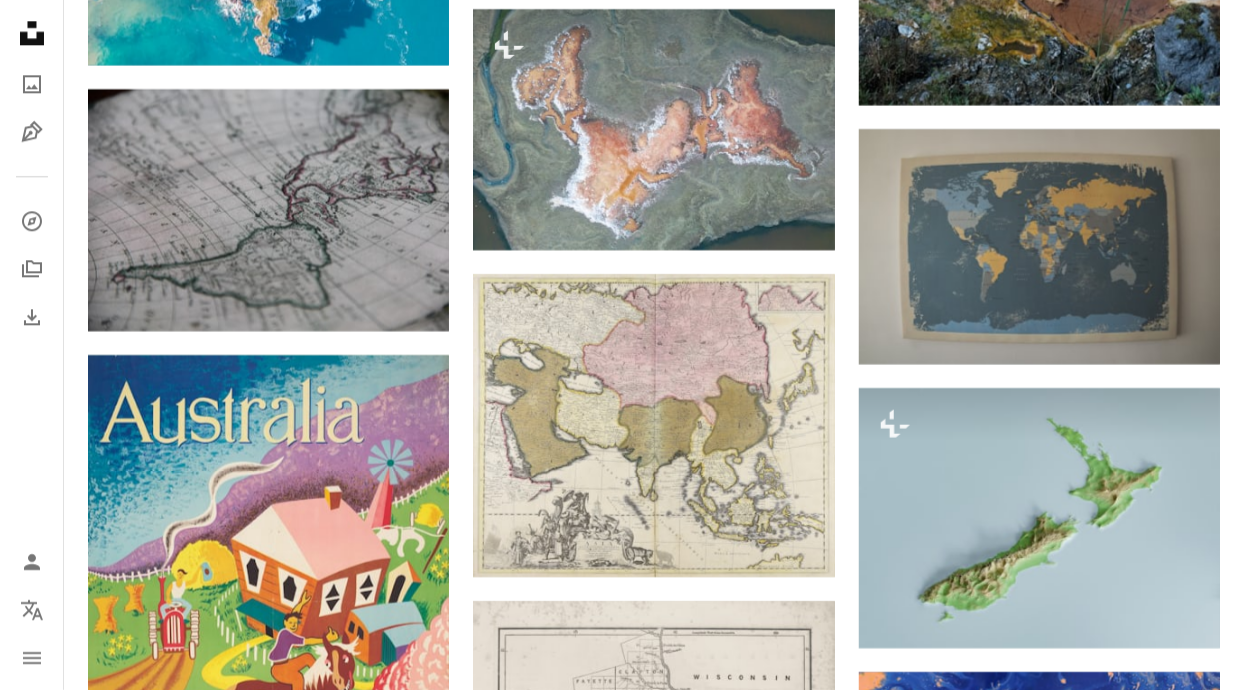scroll, scrollTop: 7584, scrollLeft: 0, axis: vertical 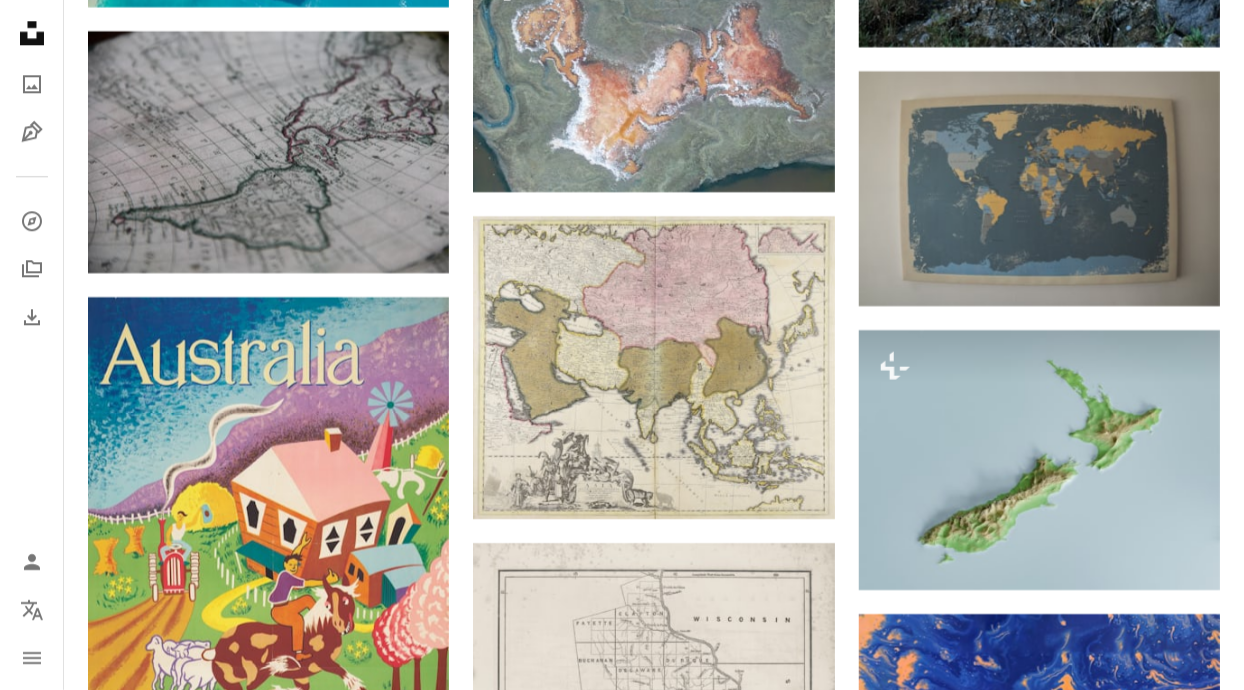 click on "Plus sign for Unsplash+ A heart A plus sign [FIRST] [LAST] For  Unsplash+ A lock Download Plus sign for Unsplash+ A heart A plus sign Planet Volumes For  Unsplash+ A lock Download A heart A plus sign [FIRST] [LAST] Available for hire A checkmark inside of a circle Arrow pointing down A heart A plus sign [FIRST] [LAST] Available for hire A checkmark inside of a circle Arrow pointing down A heart A plus sign Pin Adventure Map Arrow pointing down A heart A plus sign [FIRST] [LAST] Available for hire A checkmark inside of a circle Arrow pointing down A heart A plus sign GeoNadir Arrow pointing down A heart A plus sign GeoNadir Arrow pointing down Plus sign for Unsplash+ A heart A plus sign Planet Volumes For  Unsplash+ A lock Download A heart A plus sign GeoNadir Arrow pointing down –– ––– –––  –– ––– –  ––– –––  ––––  –   – –– –––  – – ––– –– –– –––– –– The best in on-brand content creation Learn More A heart A plus sign A heart" at bounding box center (654, -99) 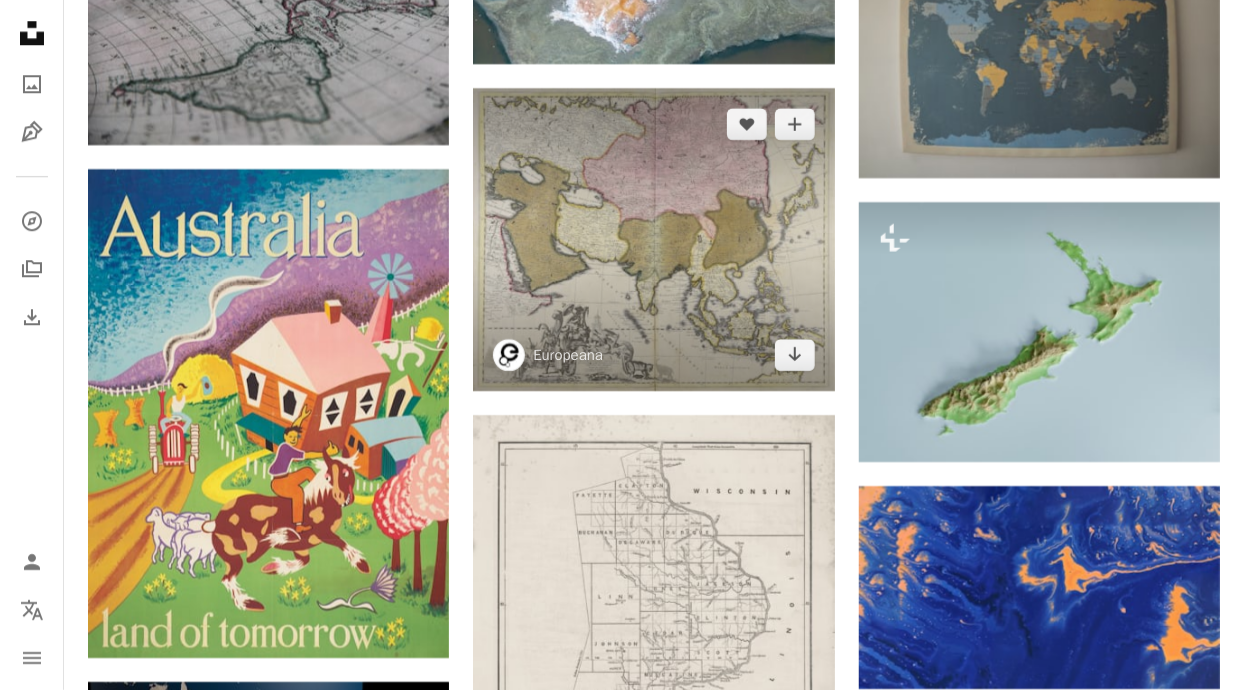 click at bounding box center [653, 239] 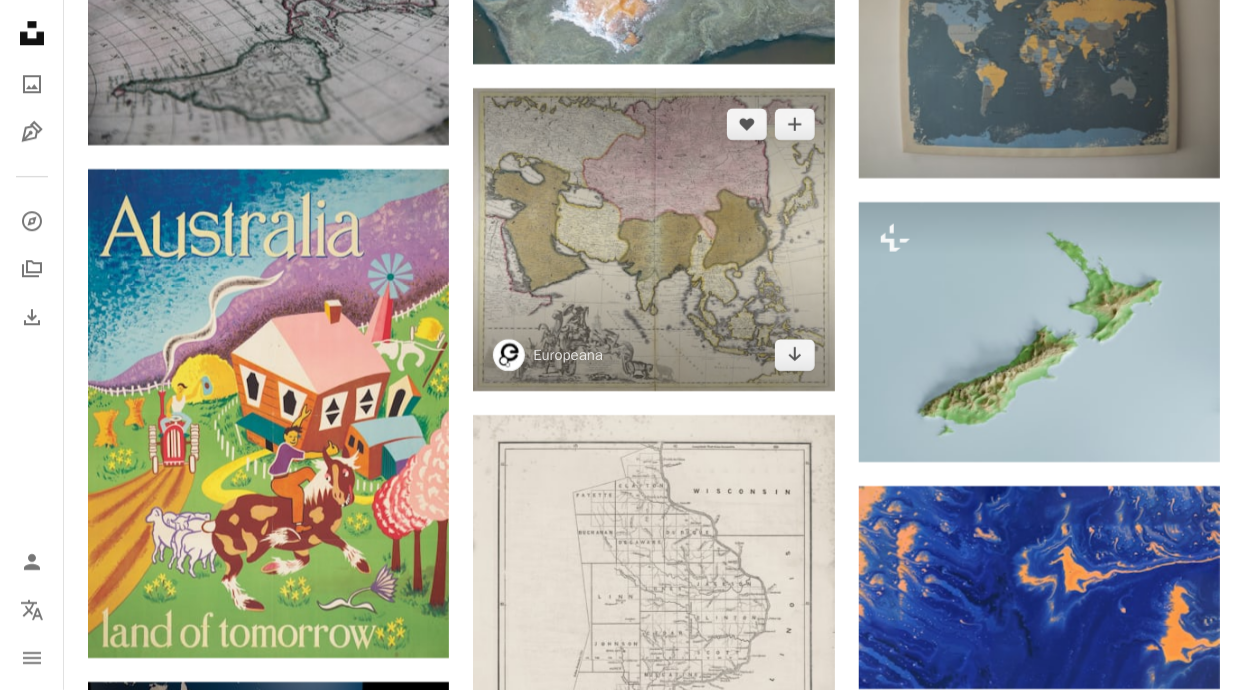 click at bounding box center [653, 239] 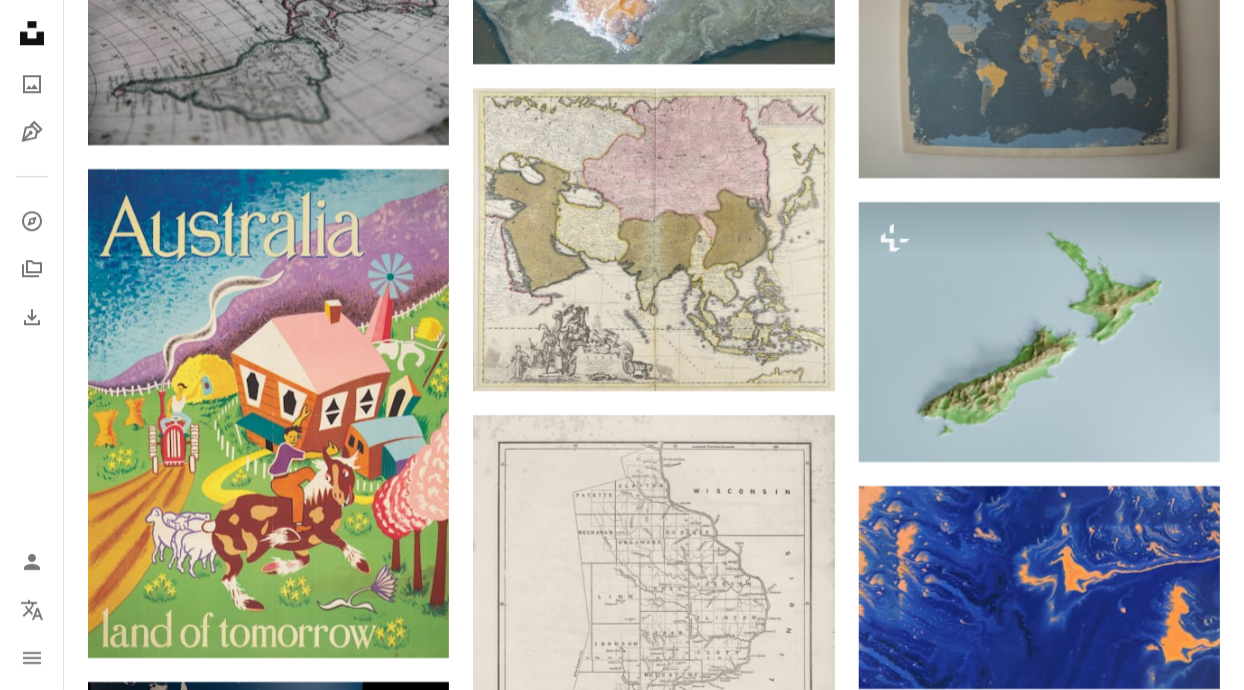 click on "**********" at bounding box center (622, -476) 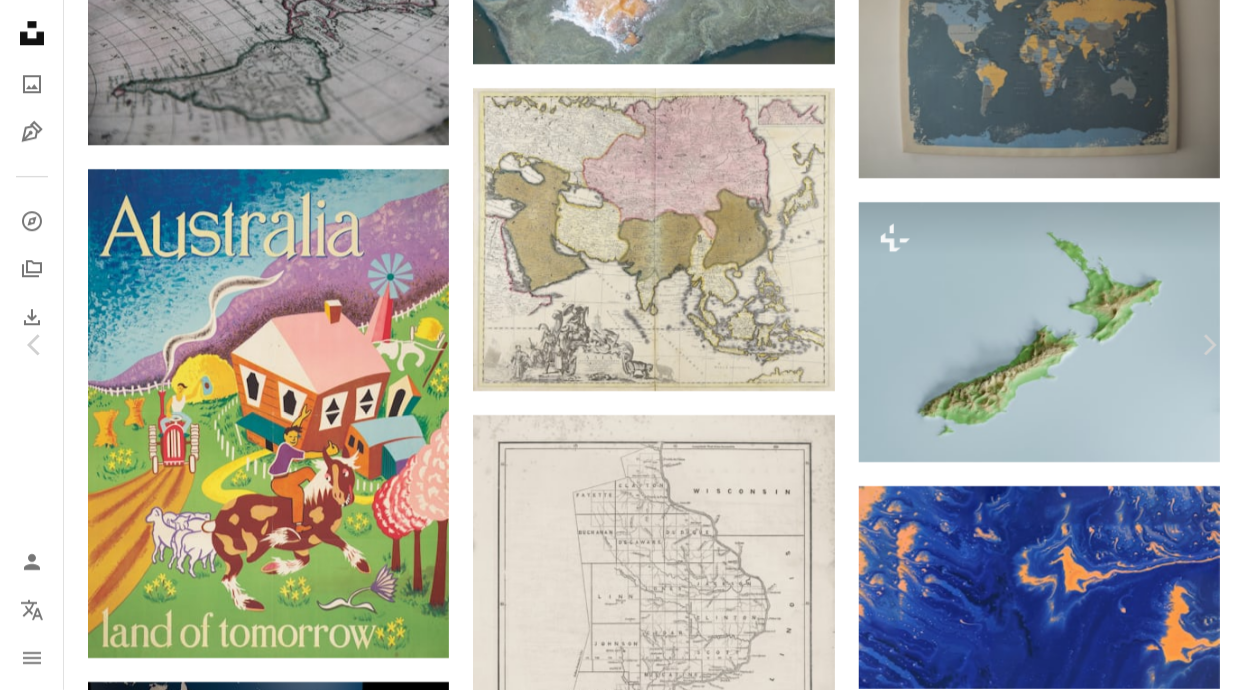 scroll, scrollTop: 7512, scrollLeft: 0, axis: vertical 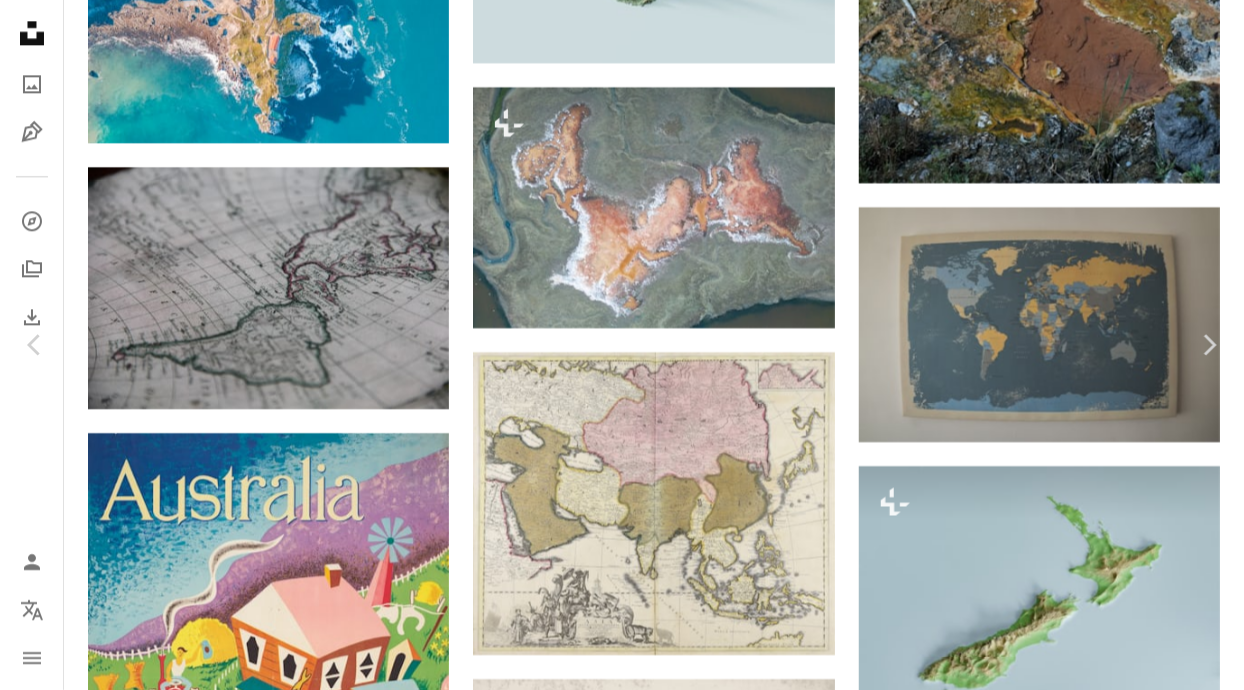 click on "An X shape" at bounding box center [20, 20] 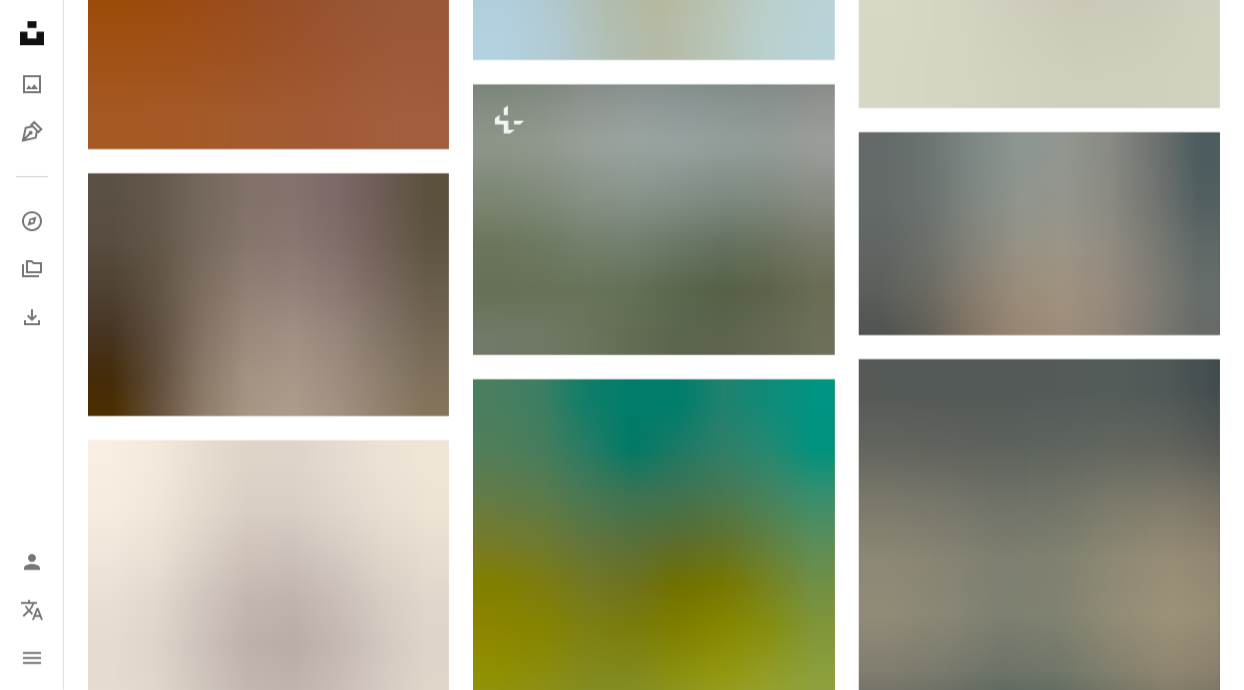 scroll, scrollTop: 10970, scrollLeft: 0, axis: vertical 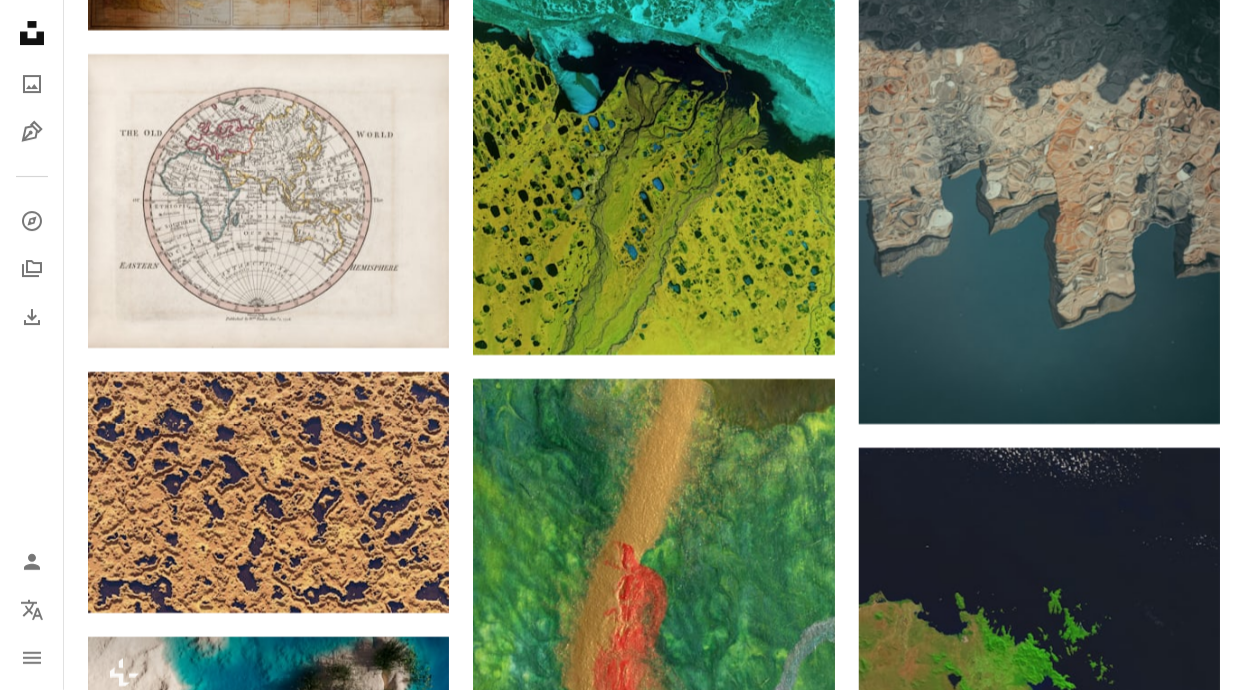 click on "**********" at bounding box center [622, -3734] 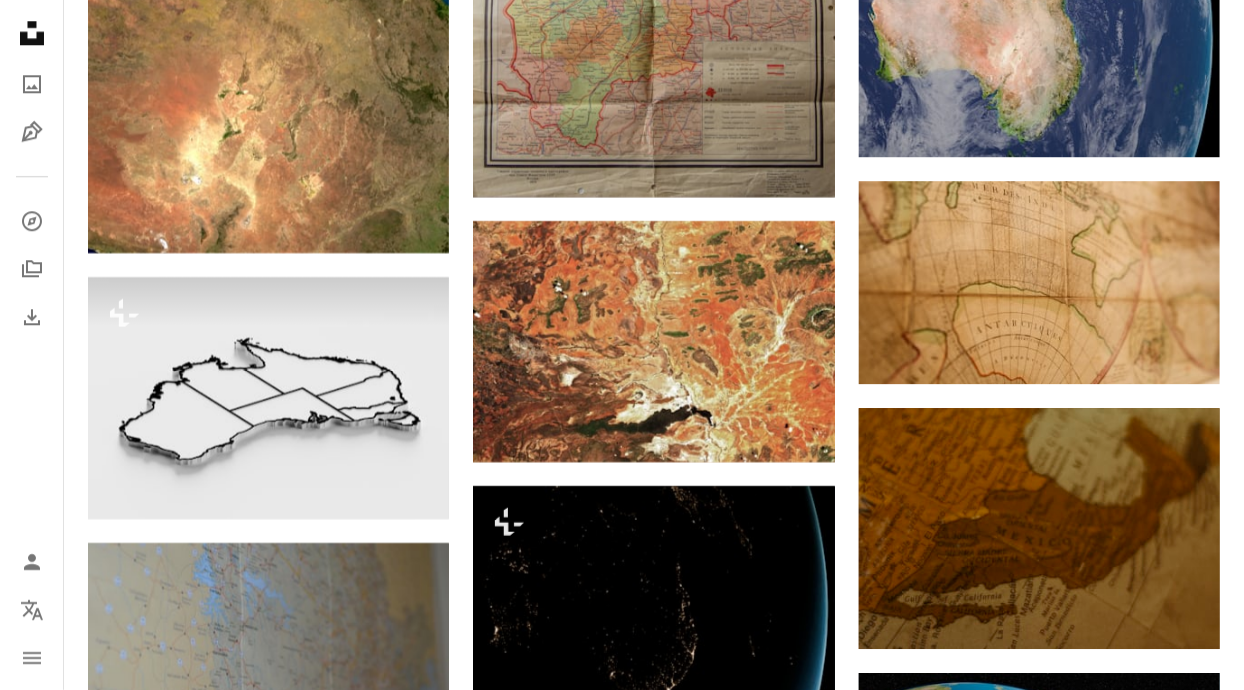 scroll, scrollTop: 4886, scrollLeft: 0, axis: vertical 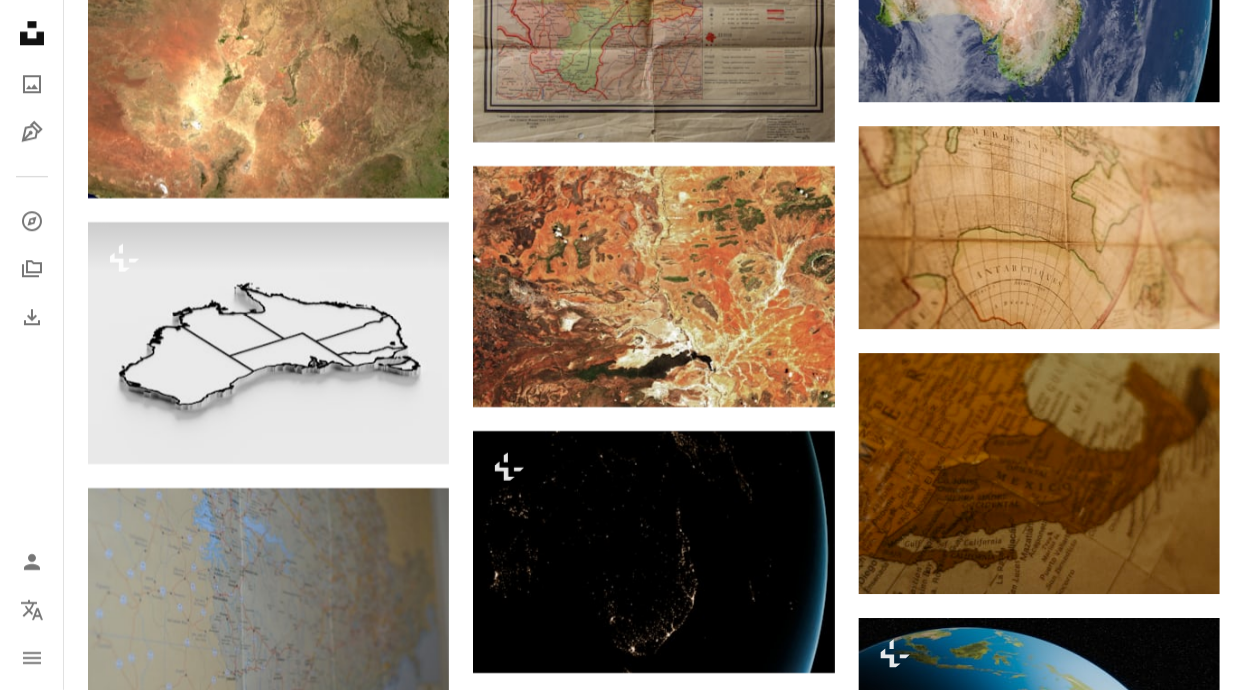 click on "**********" at bounding box center [622, 5716] 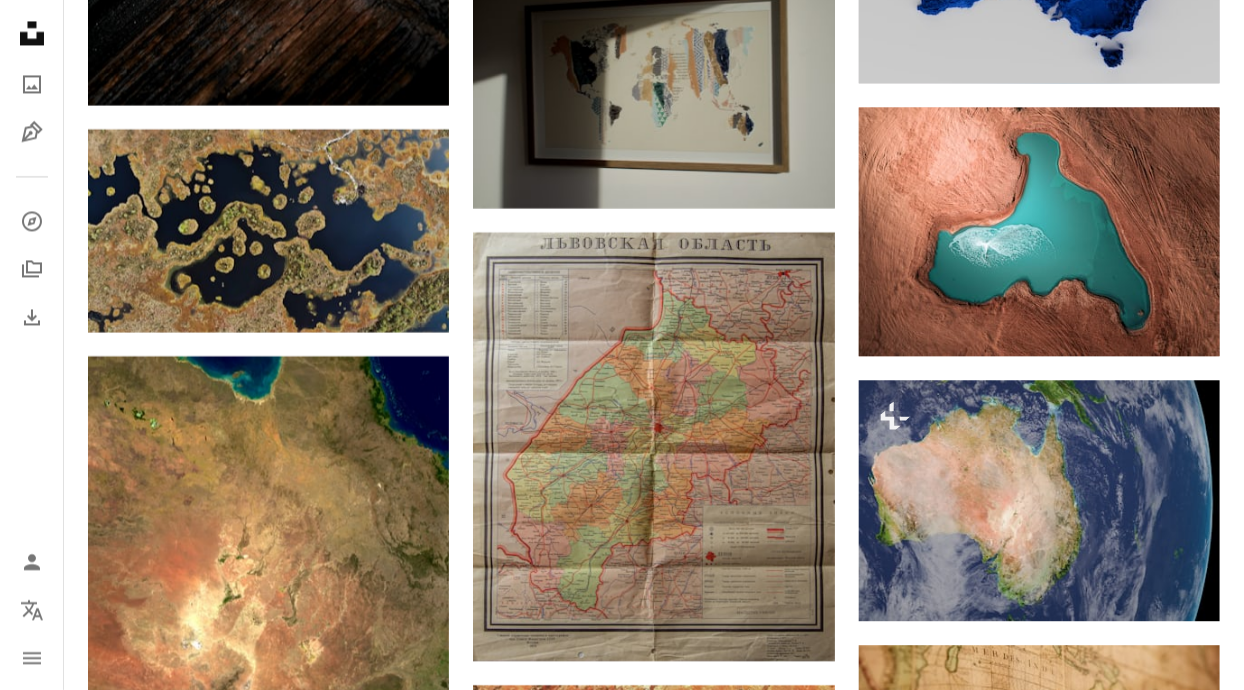 scroll, scrollTop: 5003, scrollLeft: 0, axis: vertical 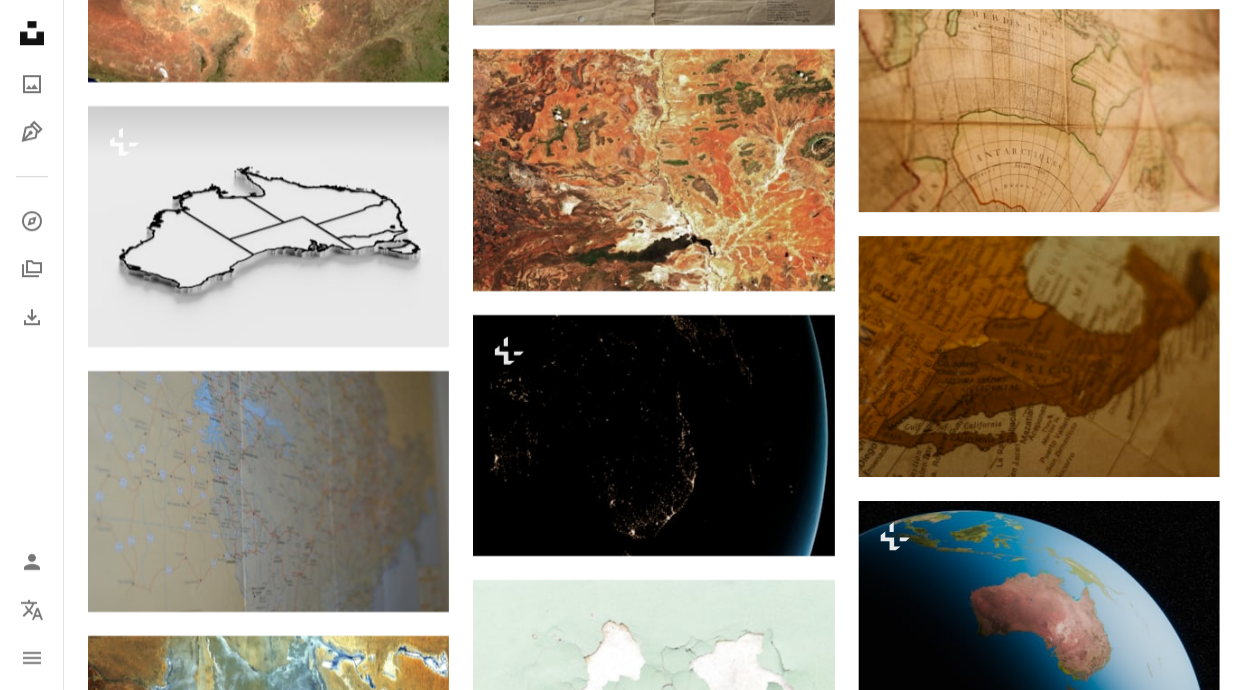 click on "**********" at bounding box center (622, 5599) 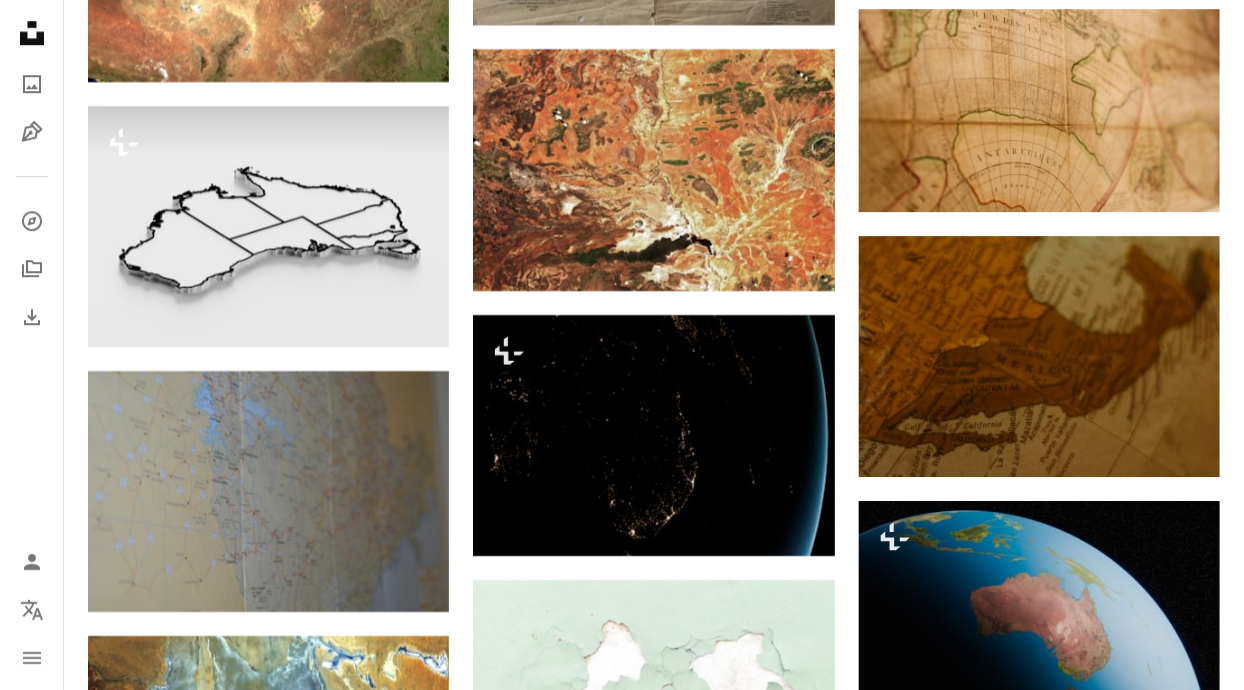 scroll, scrollTop: 5012, scrollLeft: 0, axis: vertical 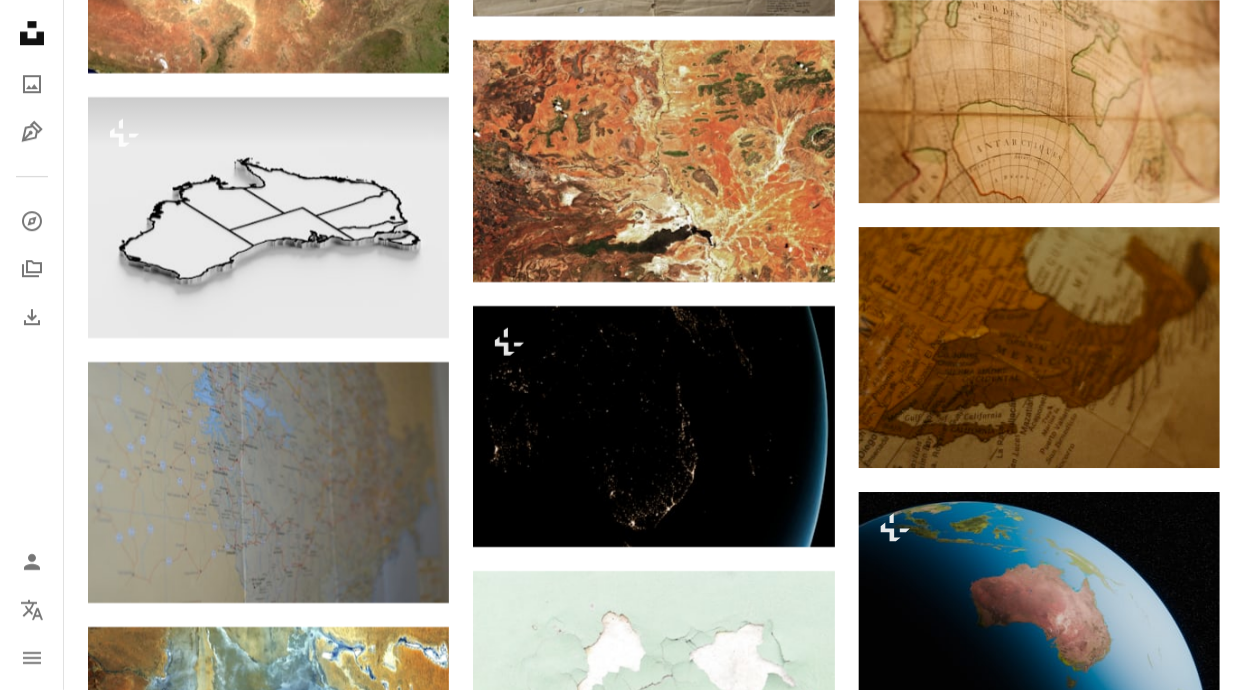 click on "Plus sign for Unsplash+ A heart A plus sign [FIRST] [LAST] For  Unsplash+ A lock Download Plus sign for Unsplash+ A heart A plus sign Planet Volumes For  Unsplash+ A lock Download A heart A plus sign [FIRST] [LAST] Available for hire A checkmark inside of a circle Arrow pointing down A heart A plus sign [FIRST] [LAST] Available for hire A checkmark inside of a circle Arrow pointing down A heart A plus sign Pin Adventure Map Arrow pointing down A heart A plus sign [FIRST] [LAST] Available for hire A checkmark inside of a circle Arrow pointing down A heart A plus sign GeoNadir Arrow pointing down A heart A plus sign GeoNadir Arrow pointing down Plus sign for Unsplash+ A heart A plus sign Planet Volumes For  Unsplash+ A lock Download A heart A plus sign GeoNadir Arrow pointing down –– ––– –––  –– ––– –  ––– –––  ––––  –   – –– –––  – – ––– –– –– –––– –– The best in on-brand content creation Learn More A heart A plus sign A heart" at bounding box center [654, 5839] 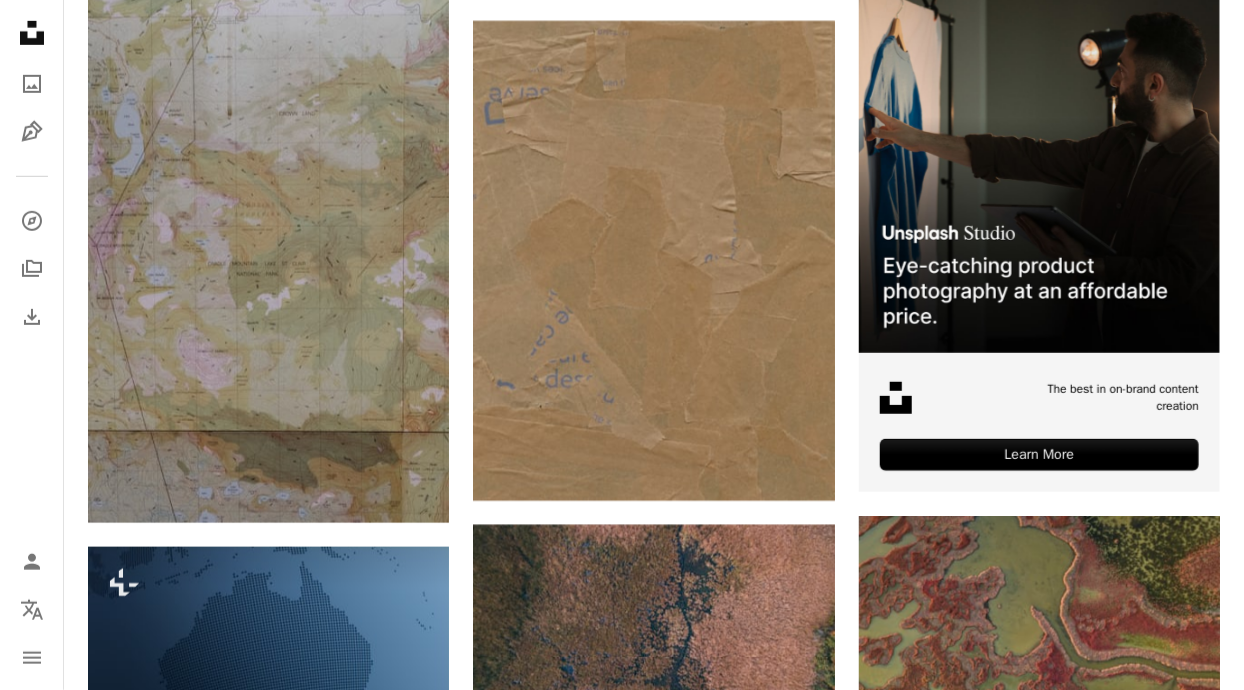 scroll, scrollTop: 6675, scrollLeft: 0, axis: vertical 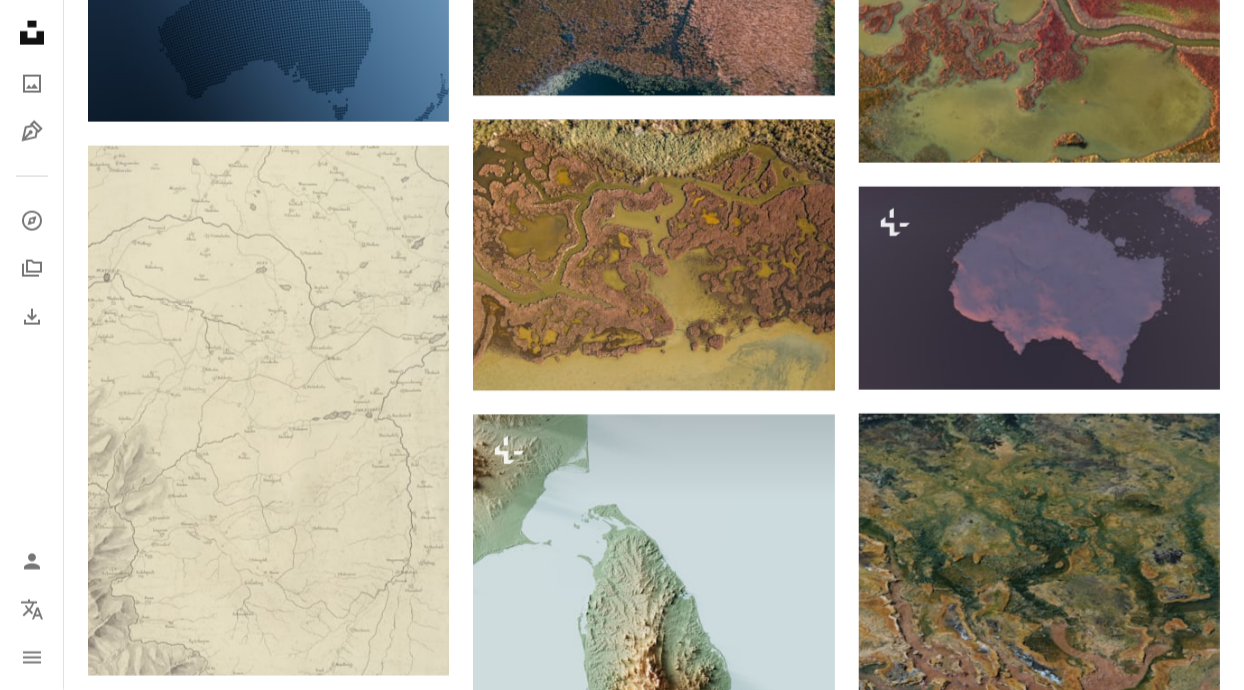 drag, startPoint x: 1024, startPoint y: 143, endPoint x: 78, endPoint y: 393, distance: 978.4764 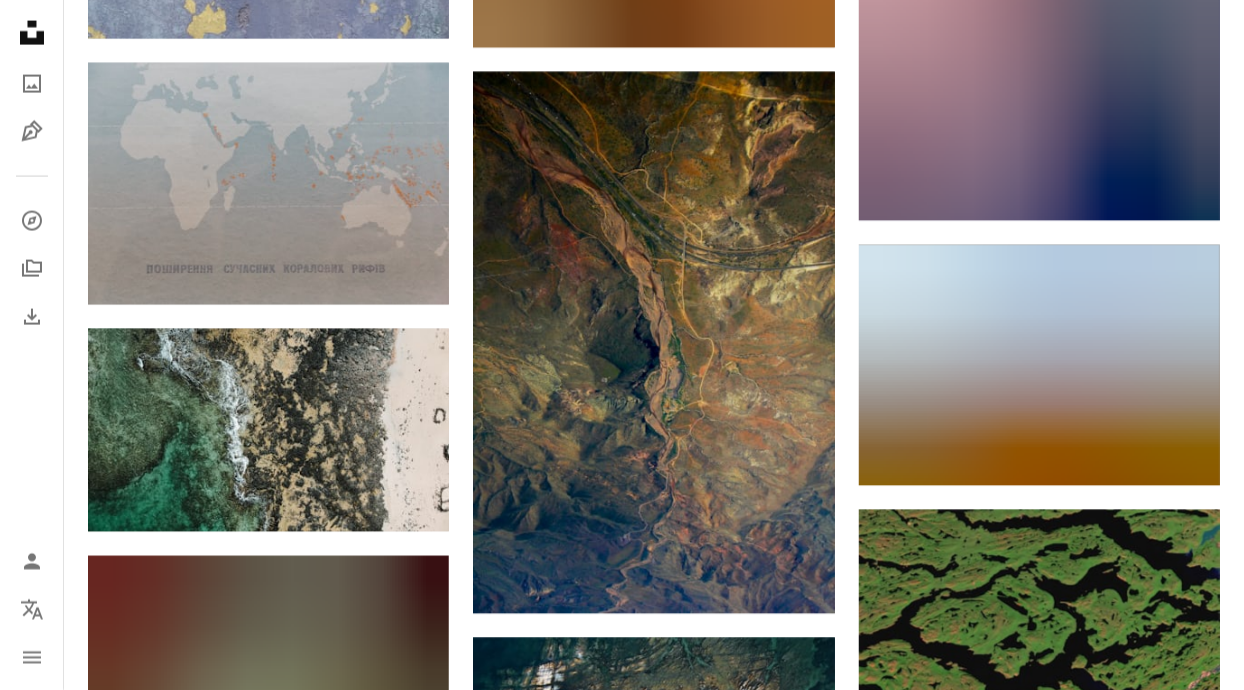 scroll, scrollTop: 19060, scrollLeft: 0, axis: vertical 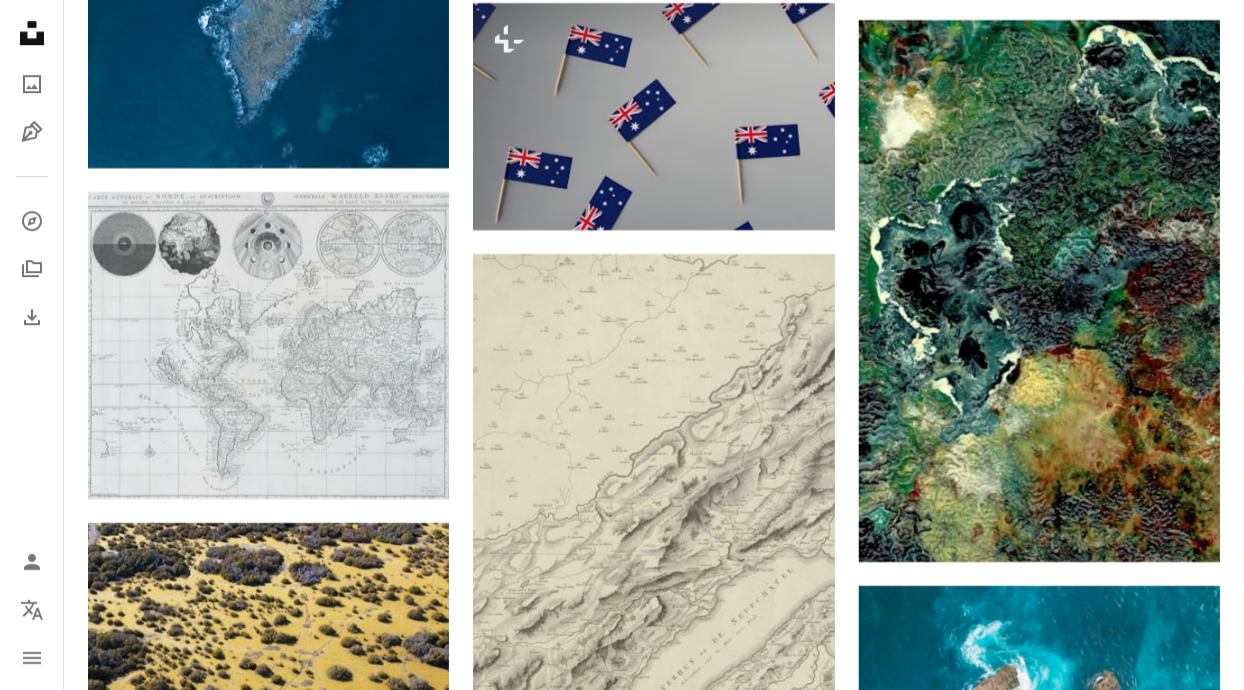 click on "**********" at bounding box center [622, -8022] 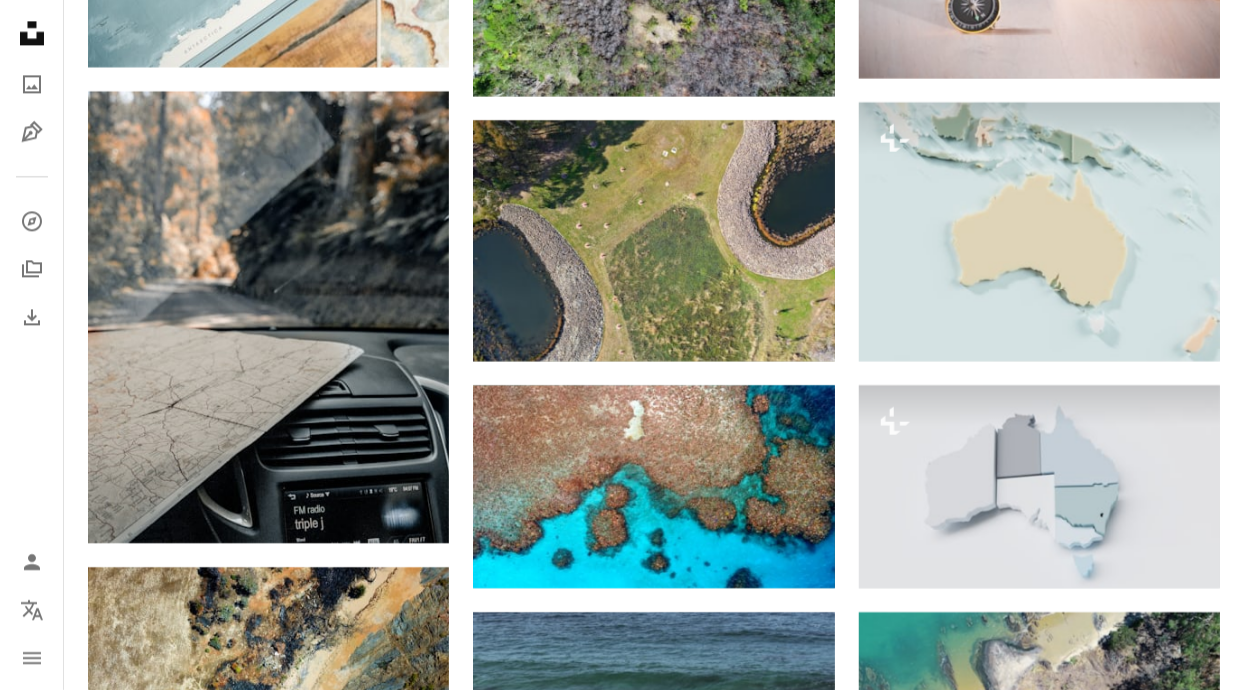 scroll, scrollTop: 0, scrollLeft: 0, axis: both 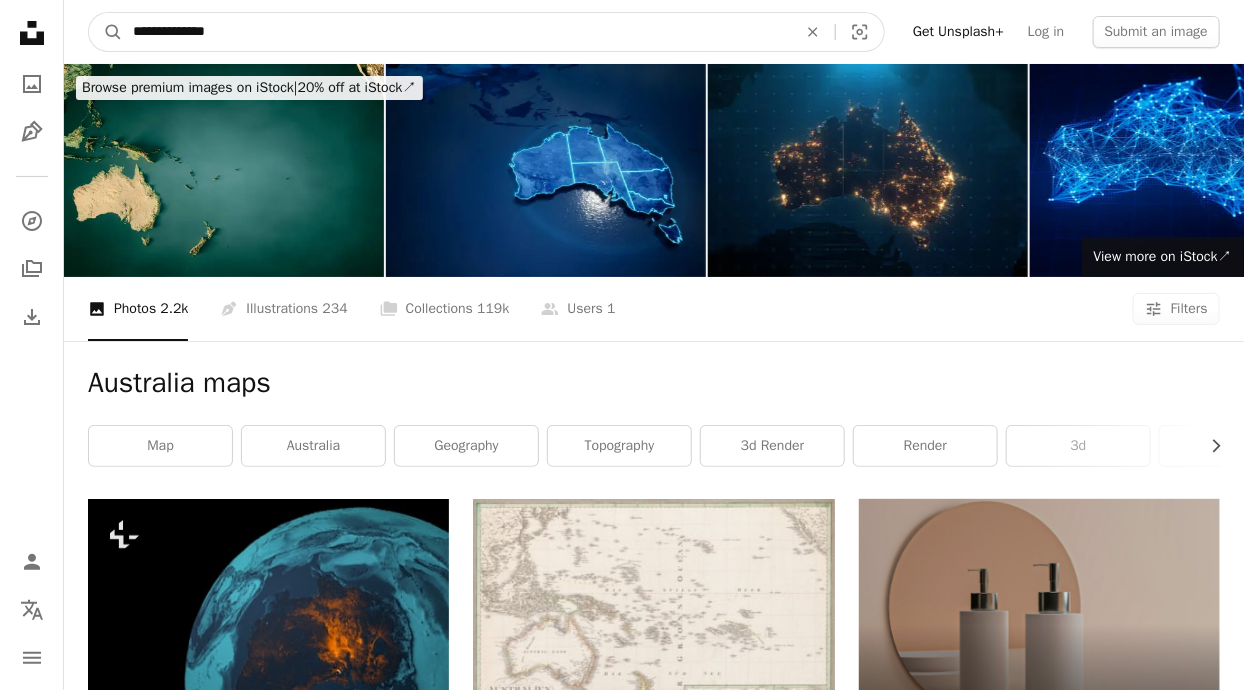 click on "**********" at bounding box center (457, 32) 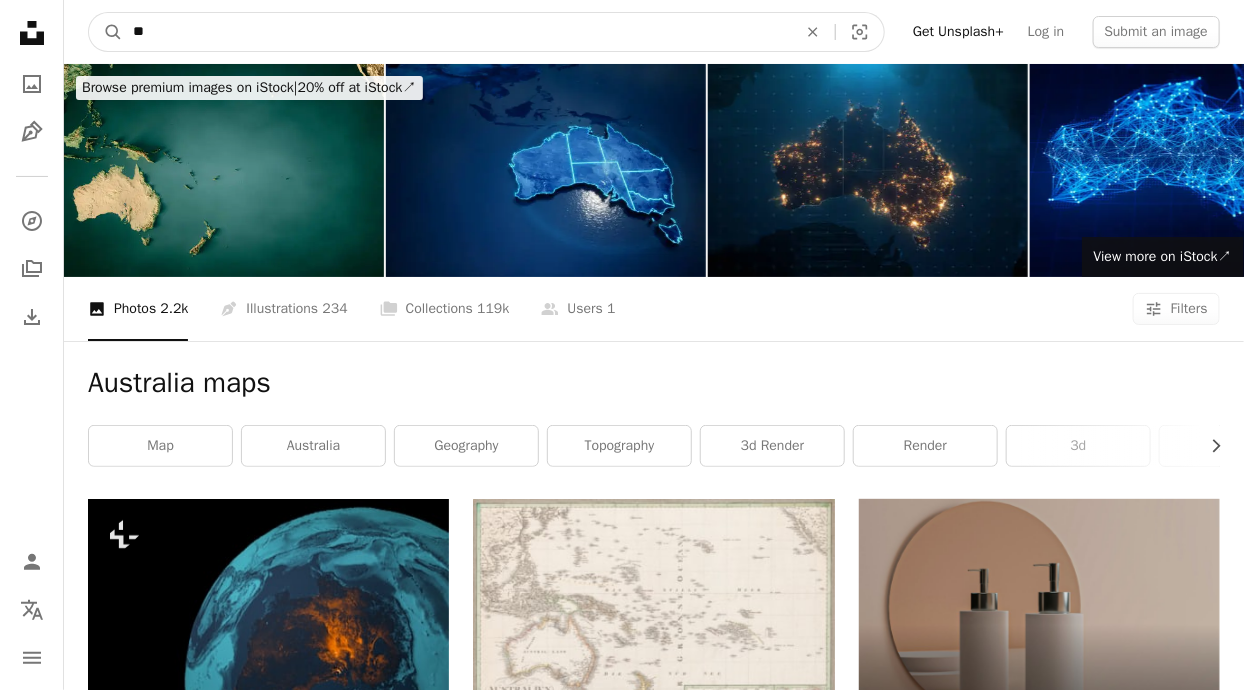 type on "*" 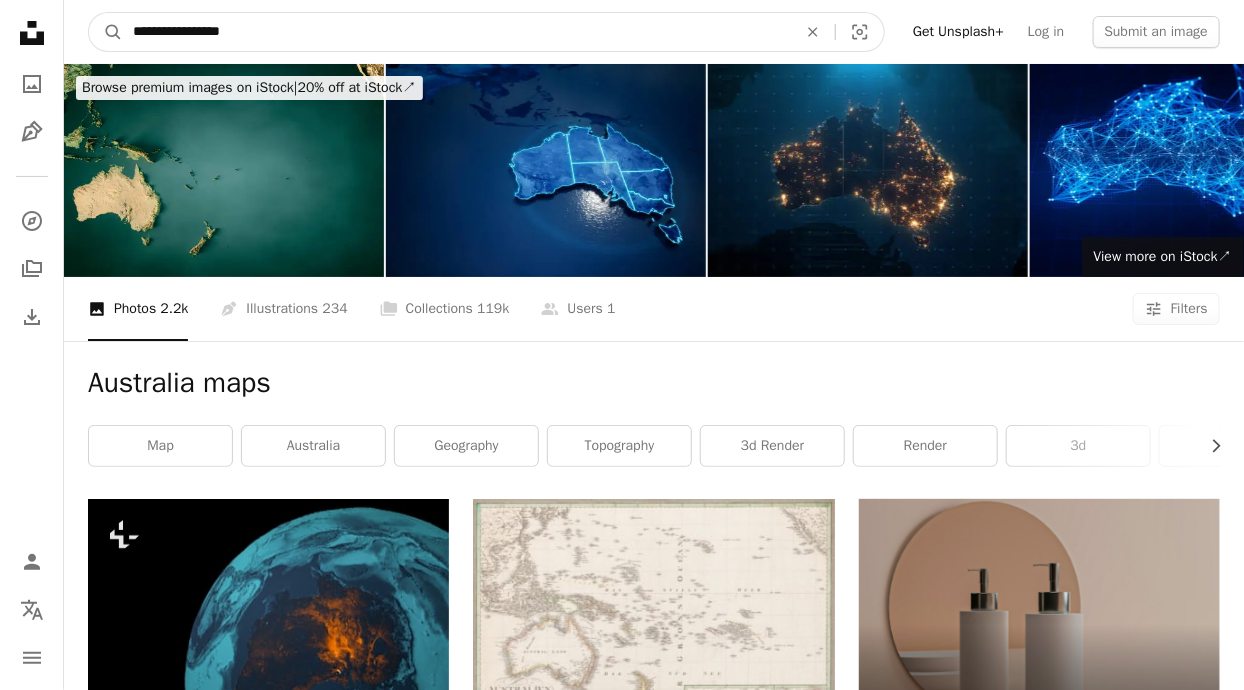 type on "**********" 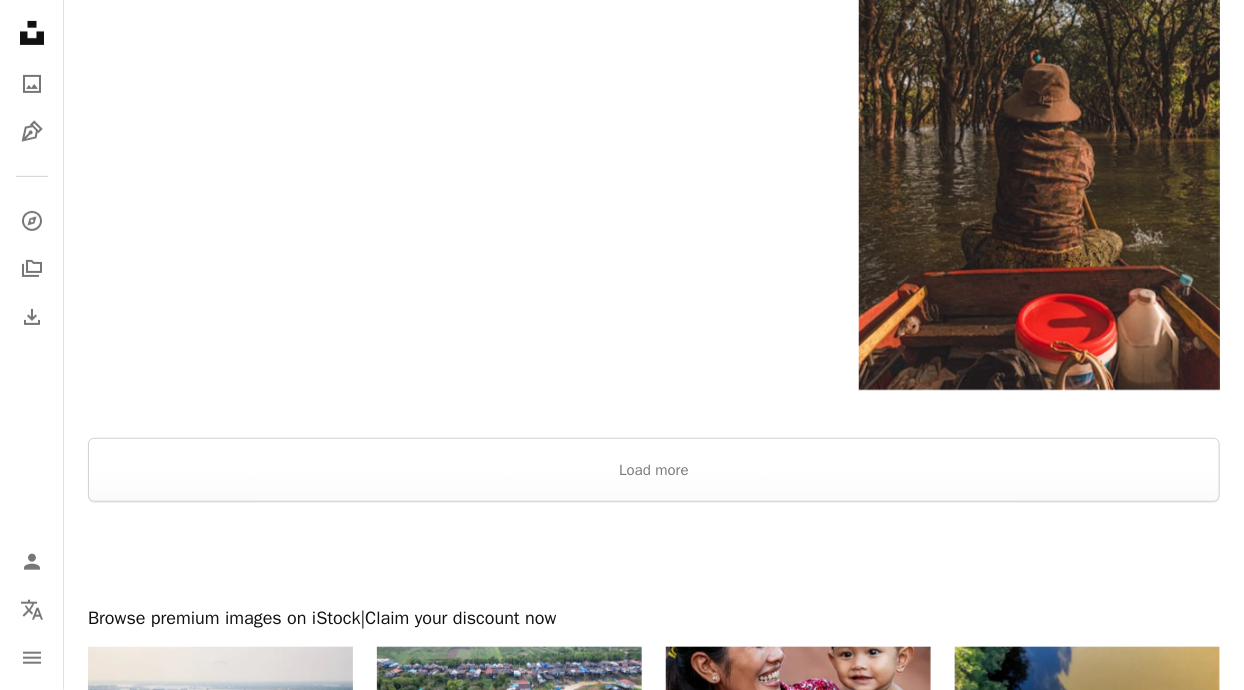 scroll, scrollTop: 3064, scrollLeft: 0, axis: vertical 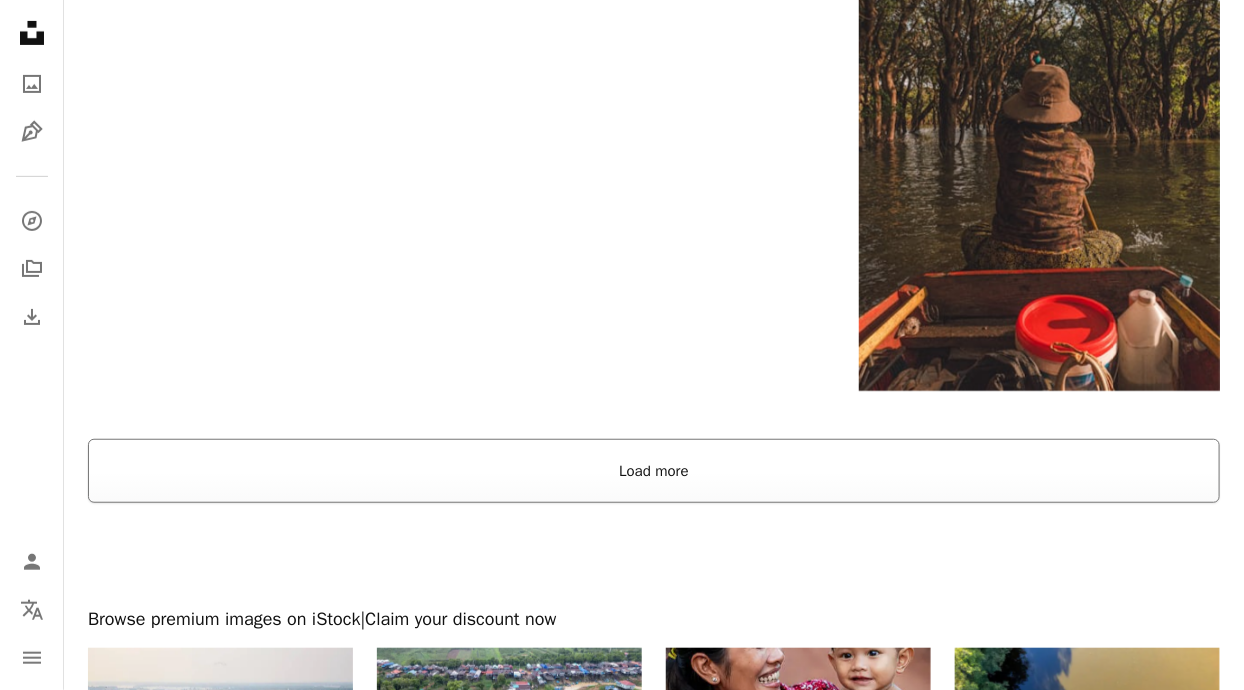 drag, startPoint x: 78, startPoint y: 393, endPoint x: 662, endPoint y: 479, distance: 590.2982 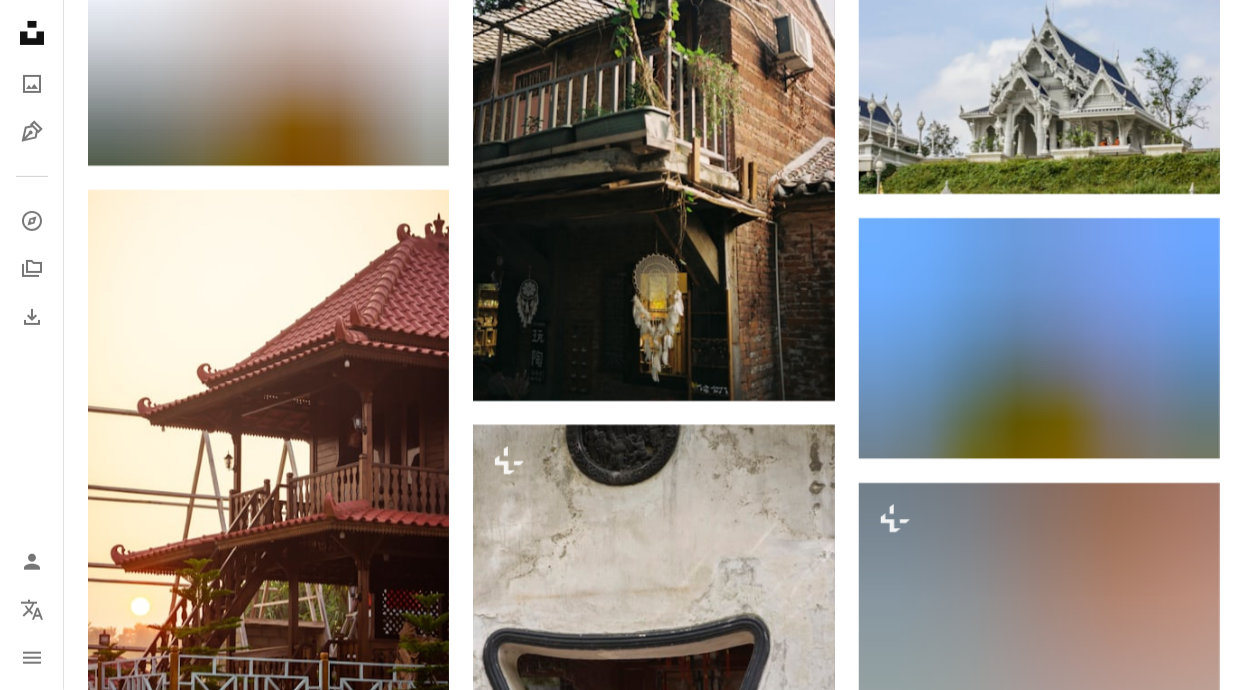 scroll, scrollTop: 11071, scrollLeft: 0, axis: vertical 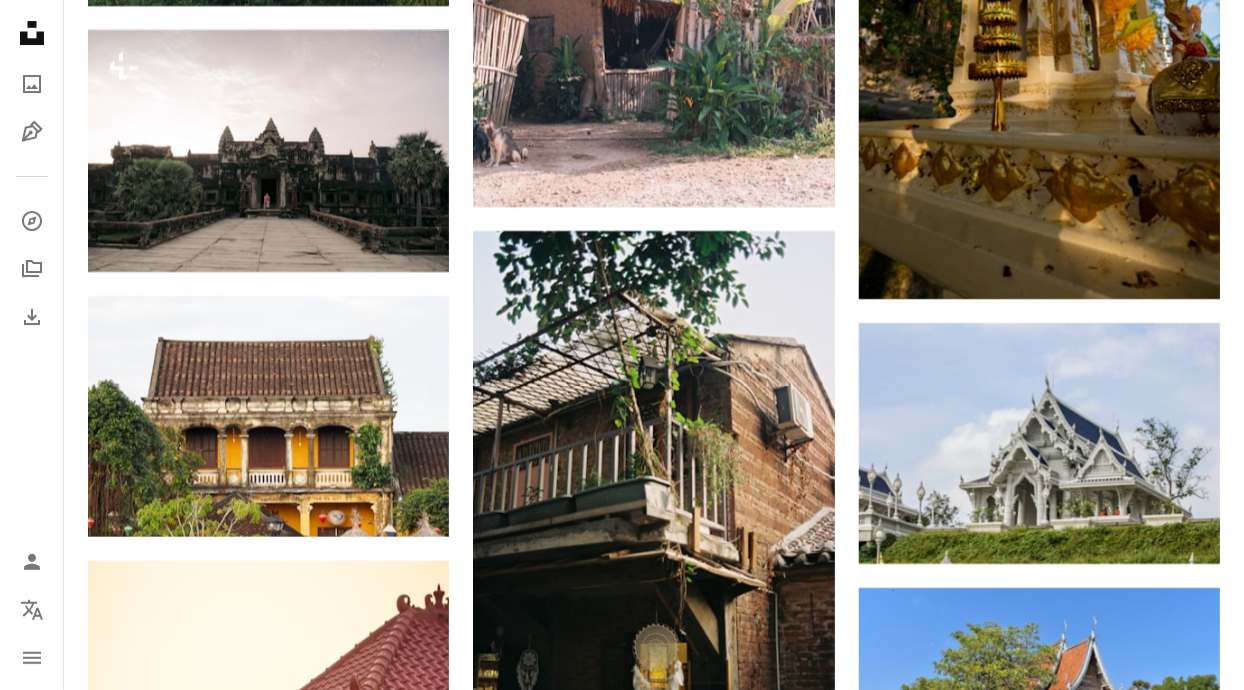 click on "**********" at bounding box center [622, -2765] 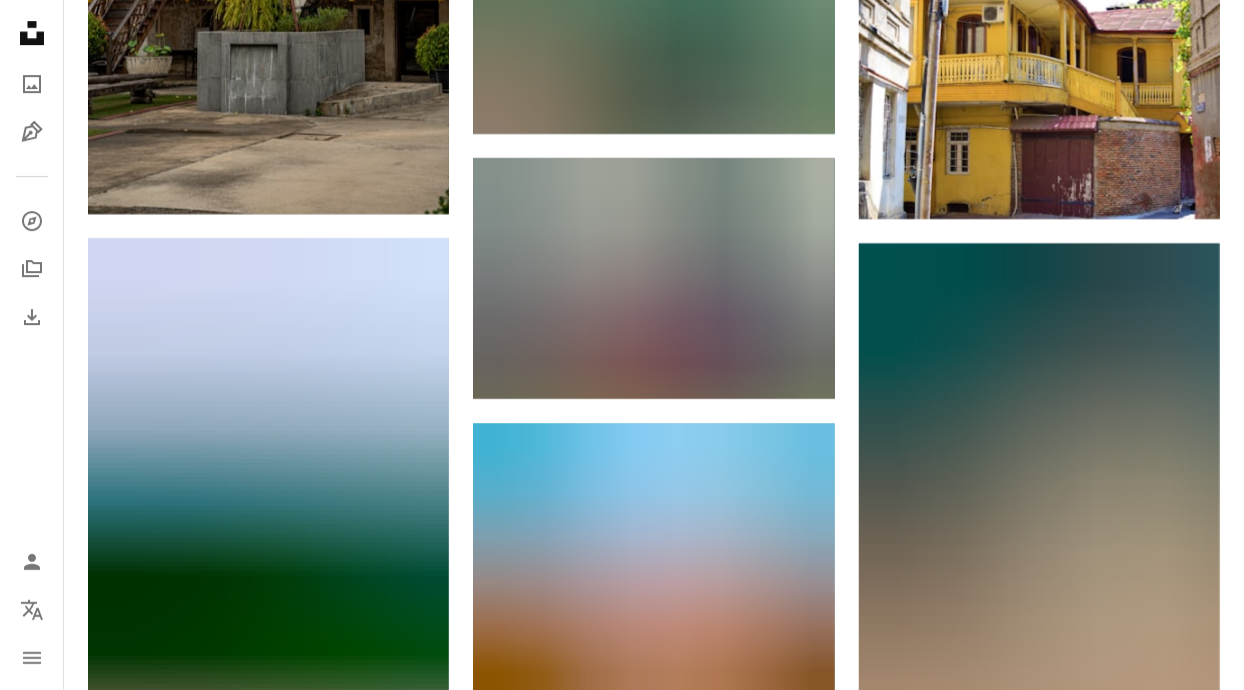 scroll, scrollTop: 22032, scrollLeft: 0, axis: vertical 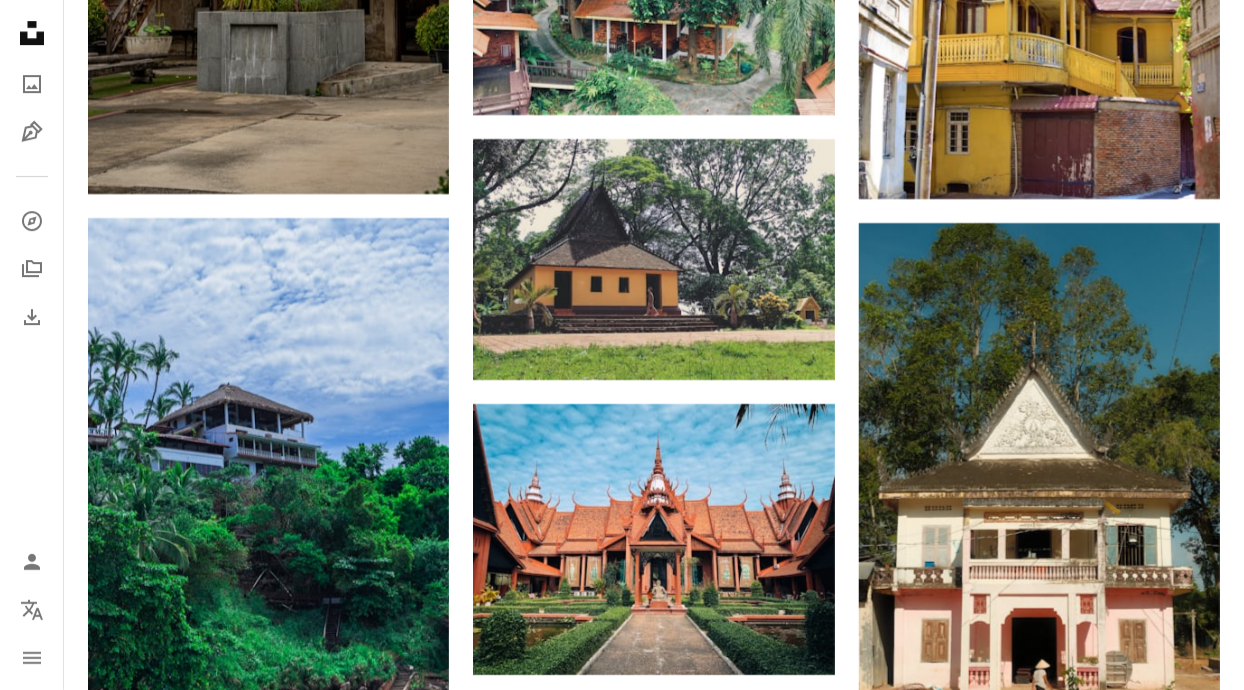 click on "**********" at bounding box center [622, -9374] 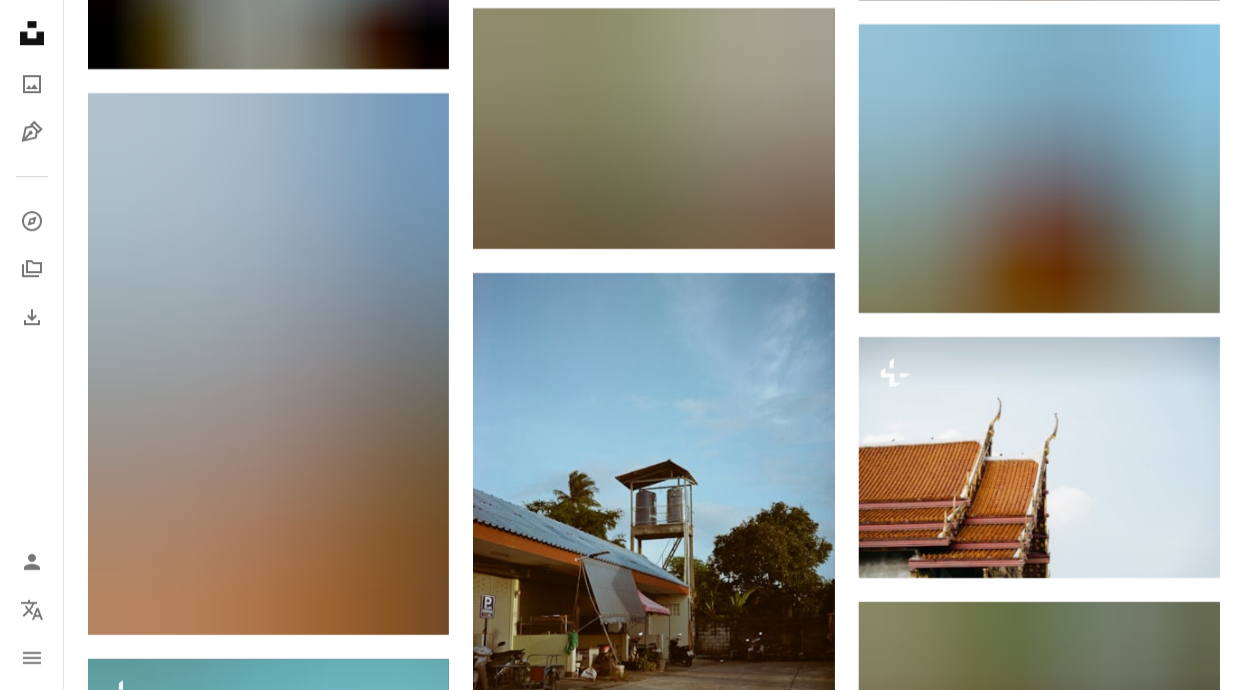scroll, scrollTop: 24641, scrollLeft: 0, axis: vertical 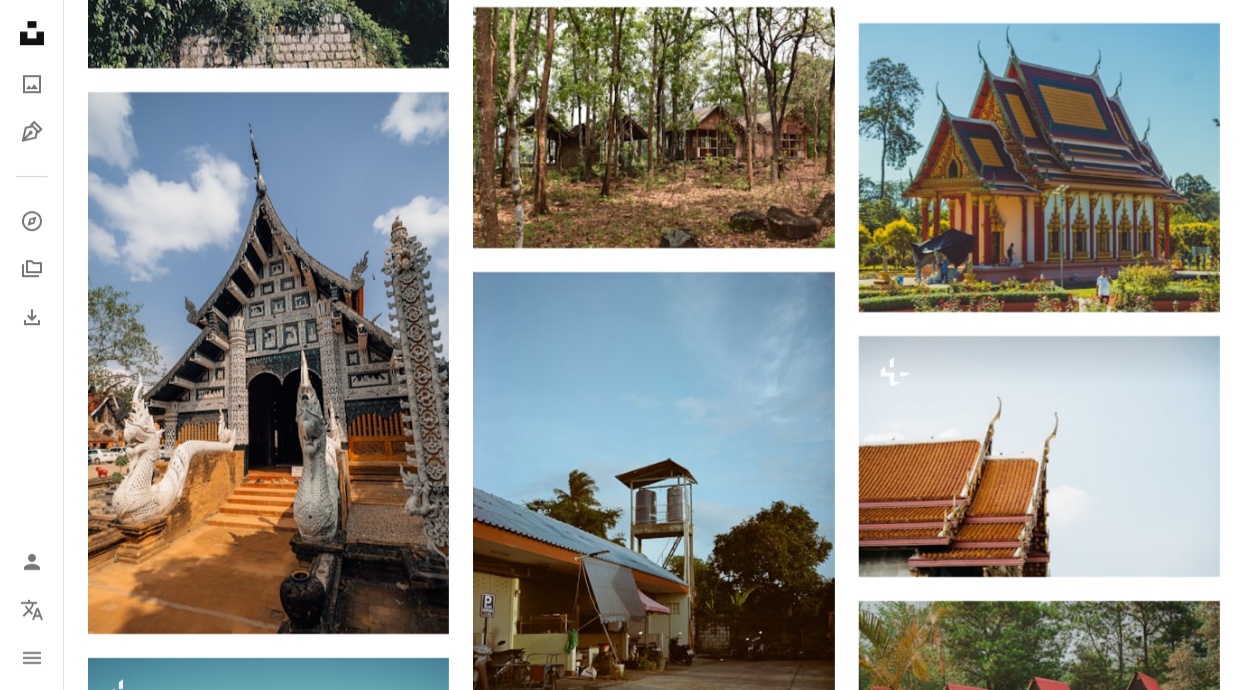 click on "**********" at bounding box center (622, -10978) 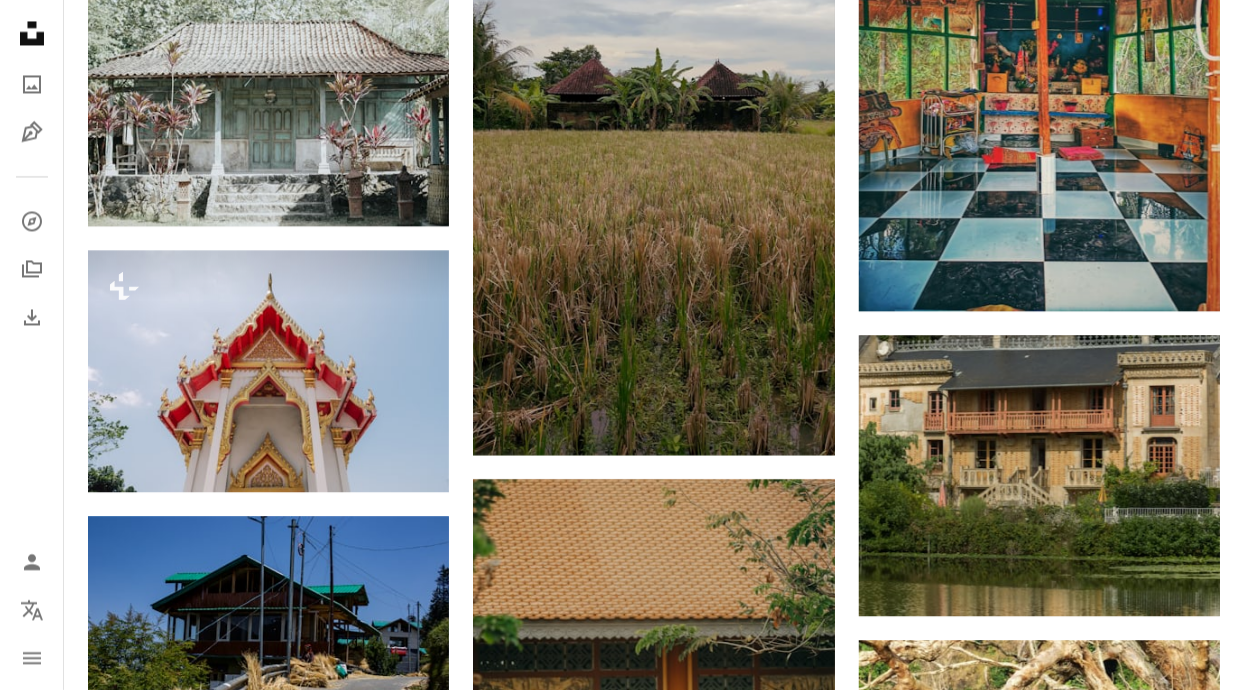 scroll, scrollTop: 26710, scrollLeft: 0, axis: vertical 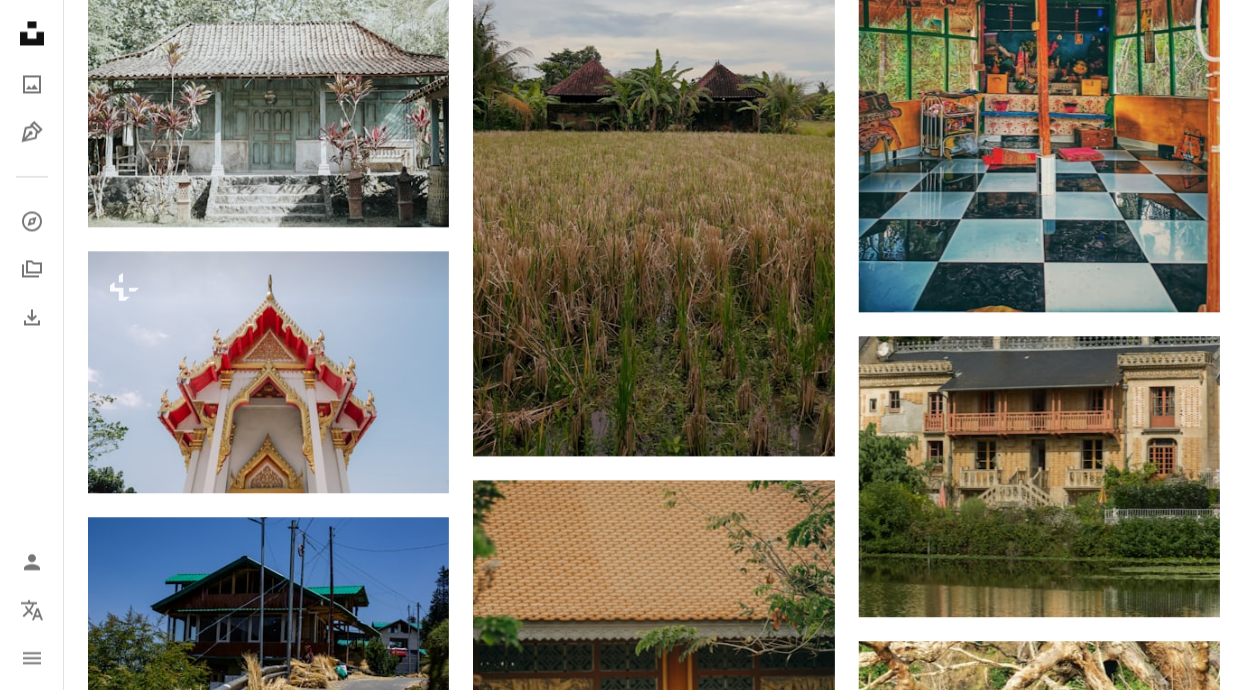 click on "Plus sign for Unsplash+ A heart A plus sign [FIRST] [LAST] For  Unsplash+ A lock Download A heart A plus sign [FIRST] [LAST] Available for hire A checkmark inside of a circle Arrow pointing down A heart A plus sign [FIRST] [LAST] Arrow pointing down A heart A plus sign [FIRST] [LAST] Arrow pointing down A heart A plus sign allPhoto Bangkok Available for hire A checkmark inside of a circle Arrow pointing down –– ––– –––  –– ––– –  ––– –––  ––––  –   – –– –––  – – ––– –– –– –––– –– On-brand and on budget images for your next campaign Learn More A heart A plus sign A heart" at bounding box center [654, -10289] 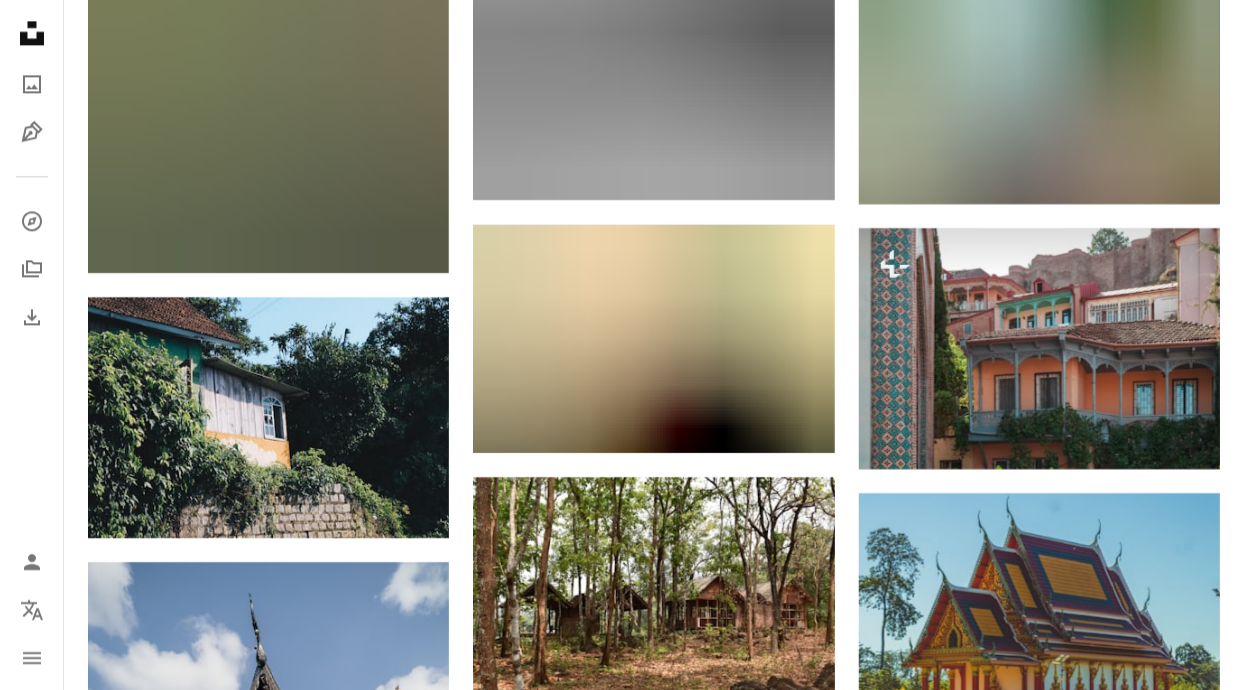 scroll, scrollTop: 20000, scrollLeft: 0, axis: vertical 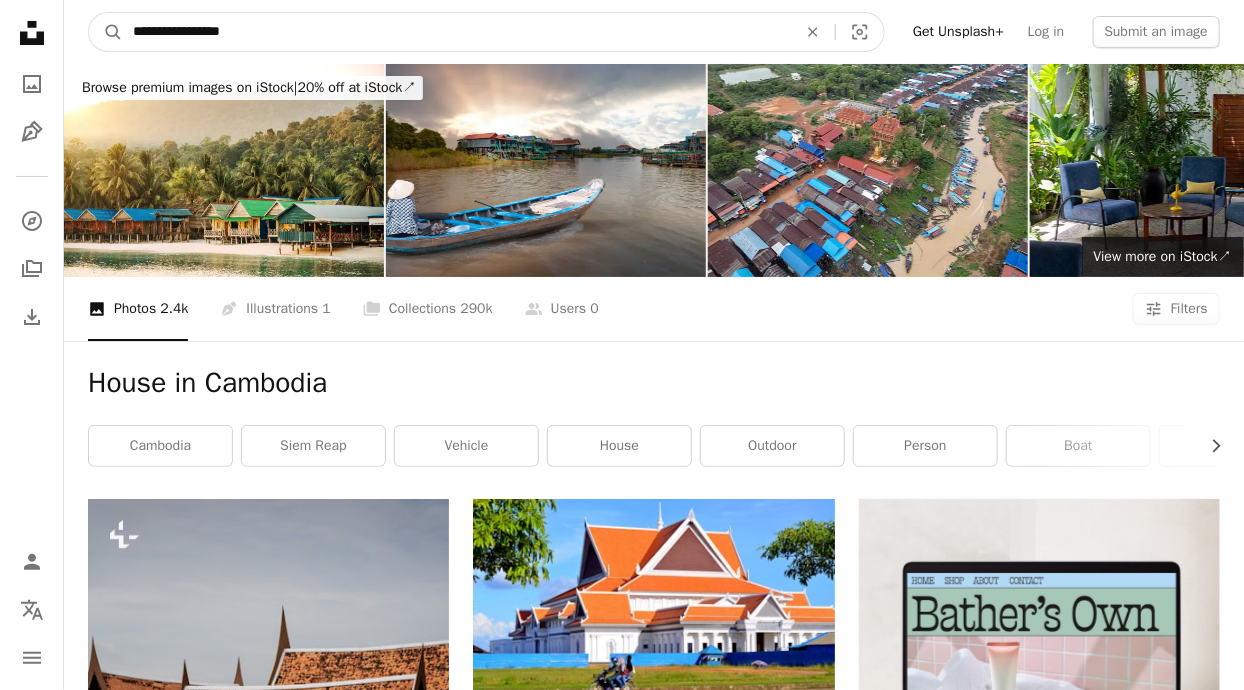 click on "**********" at bounding box center [457, 32] 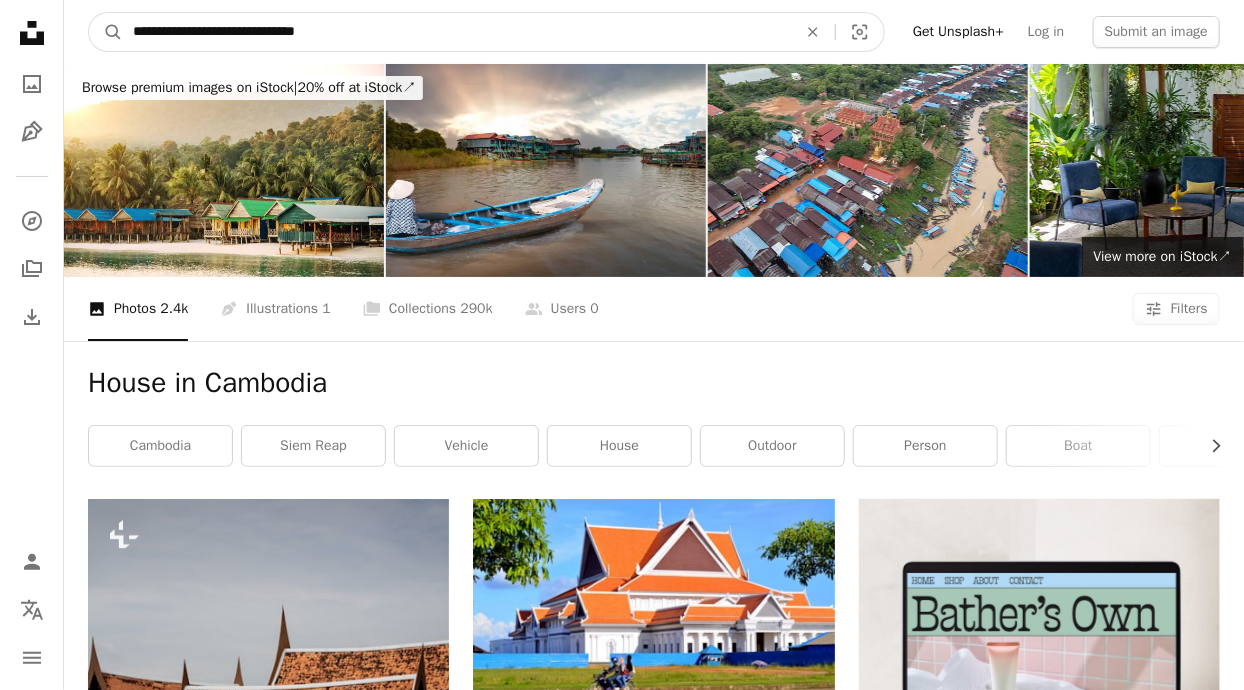type on "**********" 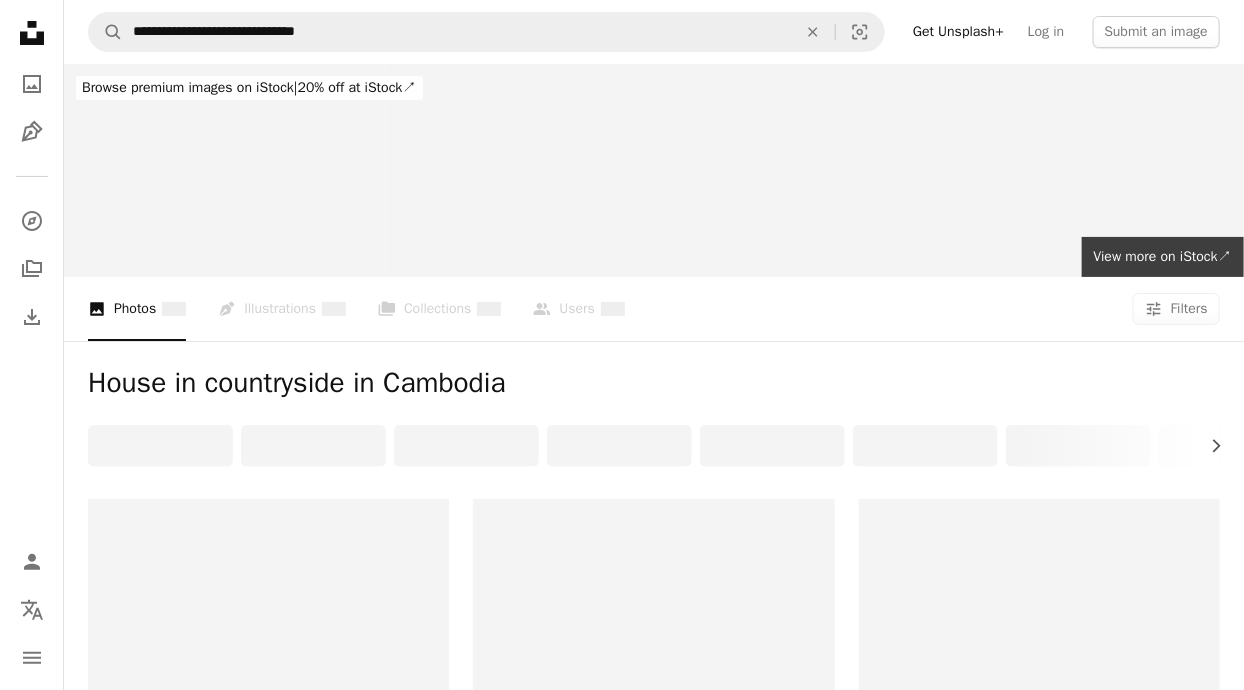 click on "**********" at bounding box center [622, 1068] 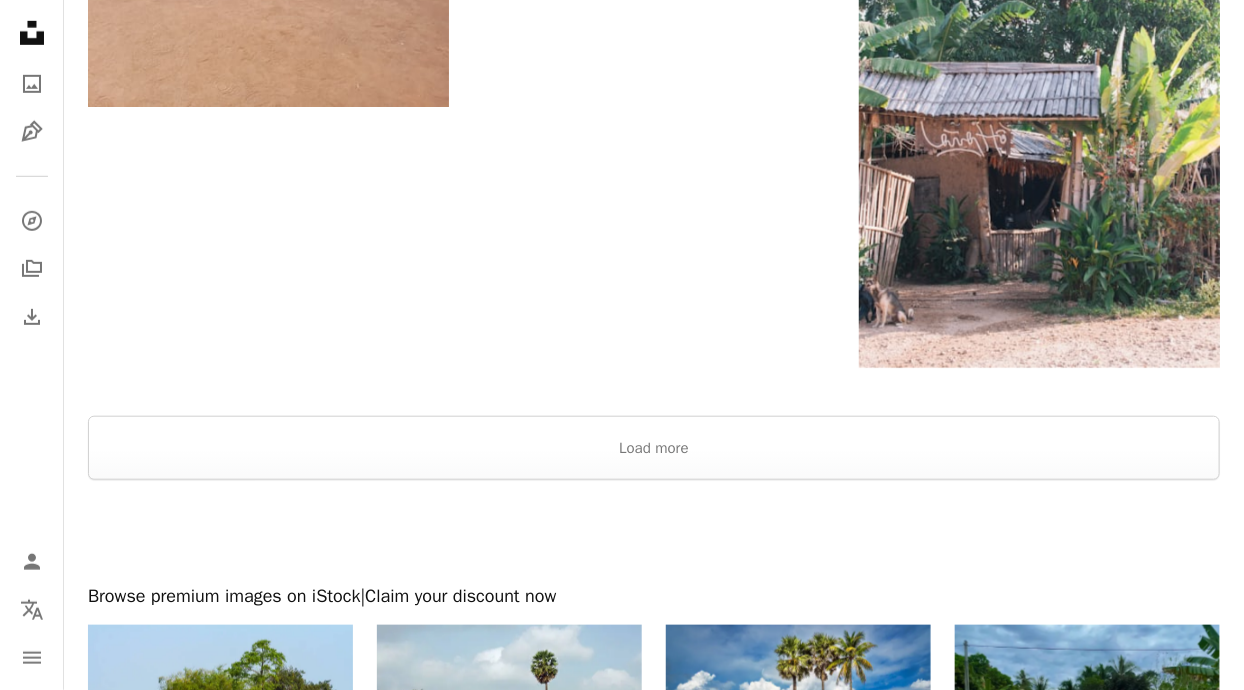 scroll, scrollTop: 3307, scrollLeft: 0, axis: vertical 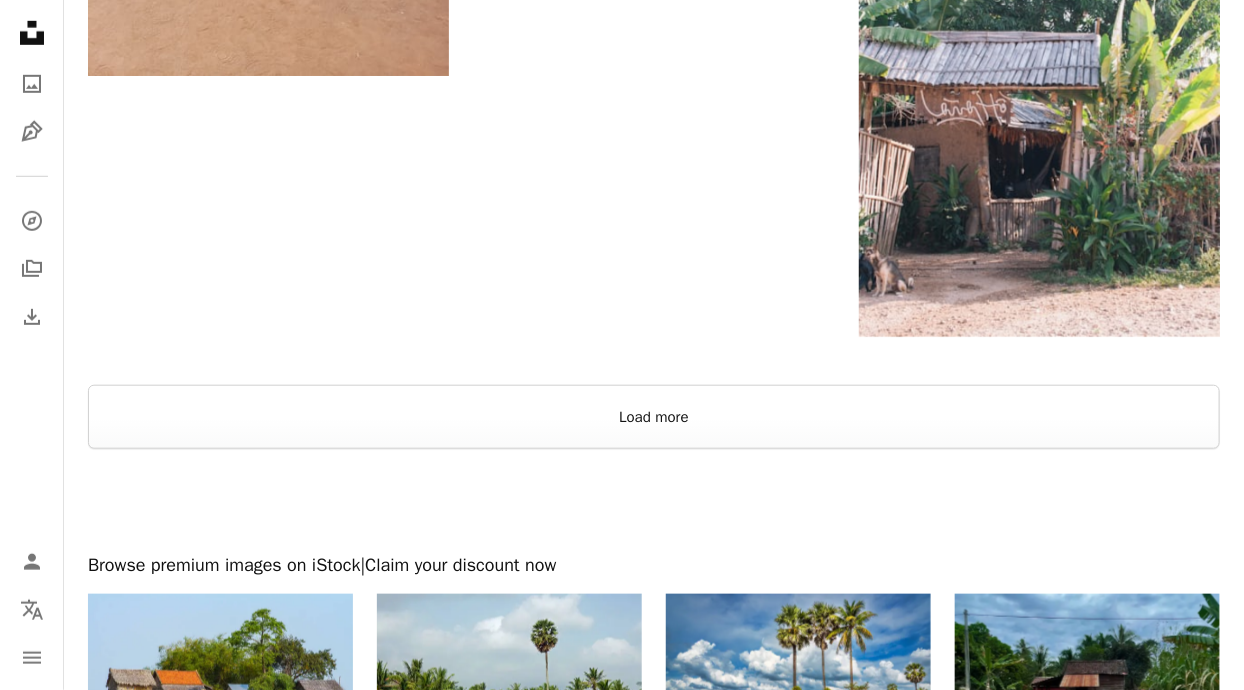 click on "Load more" at bounding box center [654, 417] 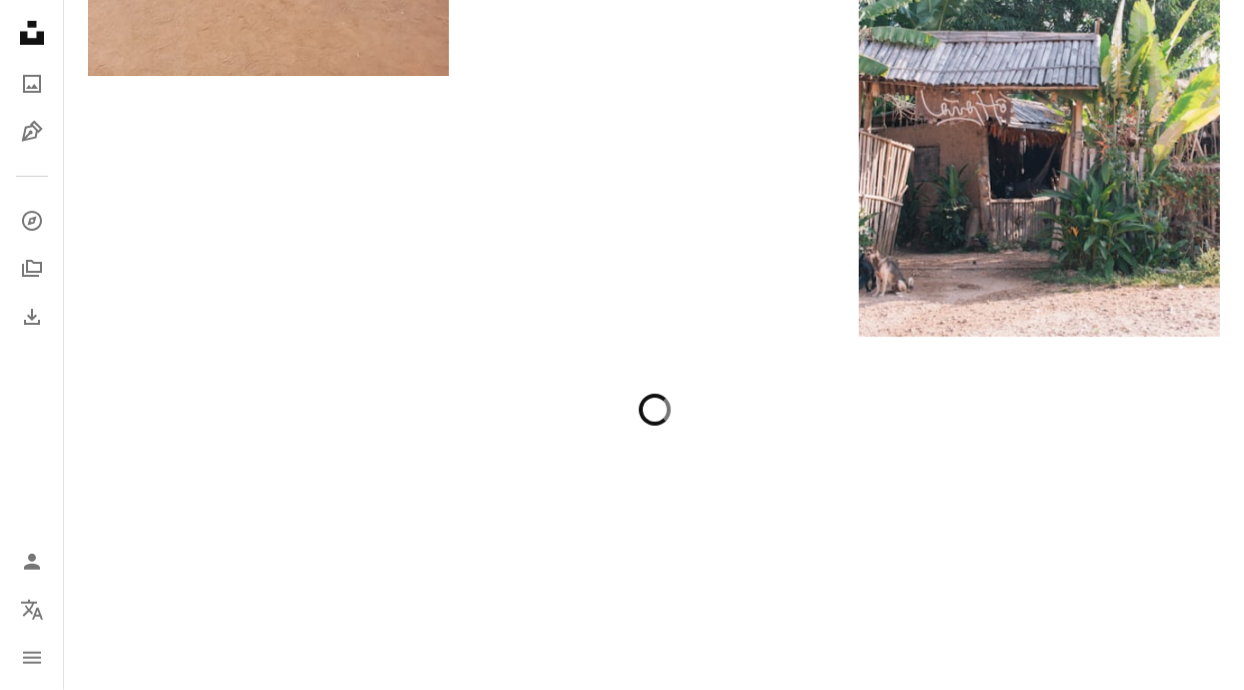 click on "**********" at bounding box center (622, -1049) 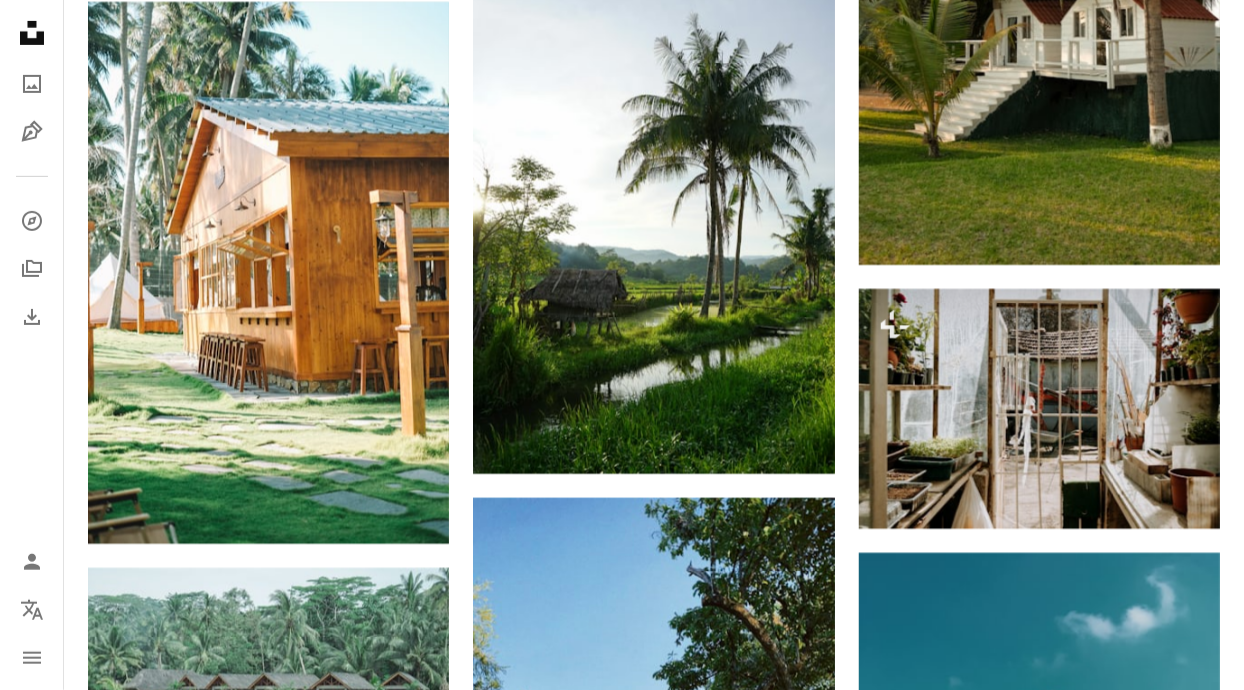 scroll, scrollTop: 33941, scrollLeft: 0, axis: vertical 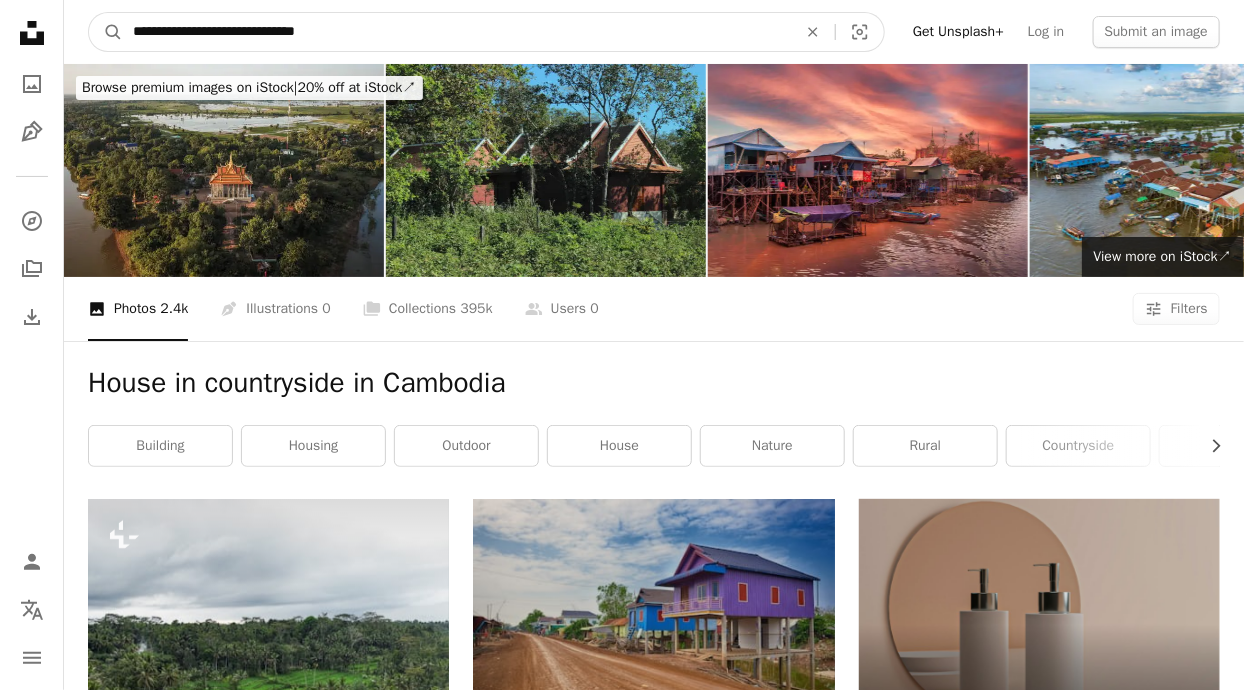 click on "**********" at bounding box center [457, 32] 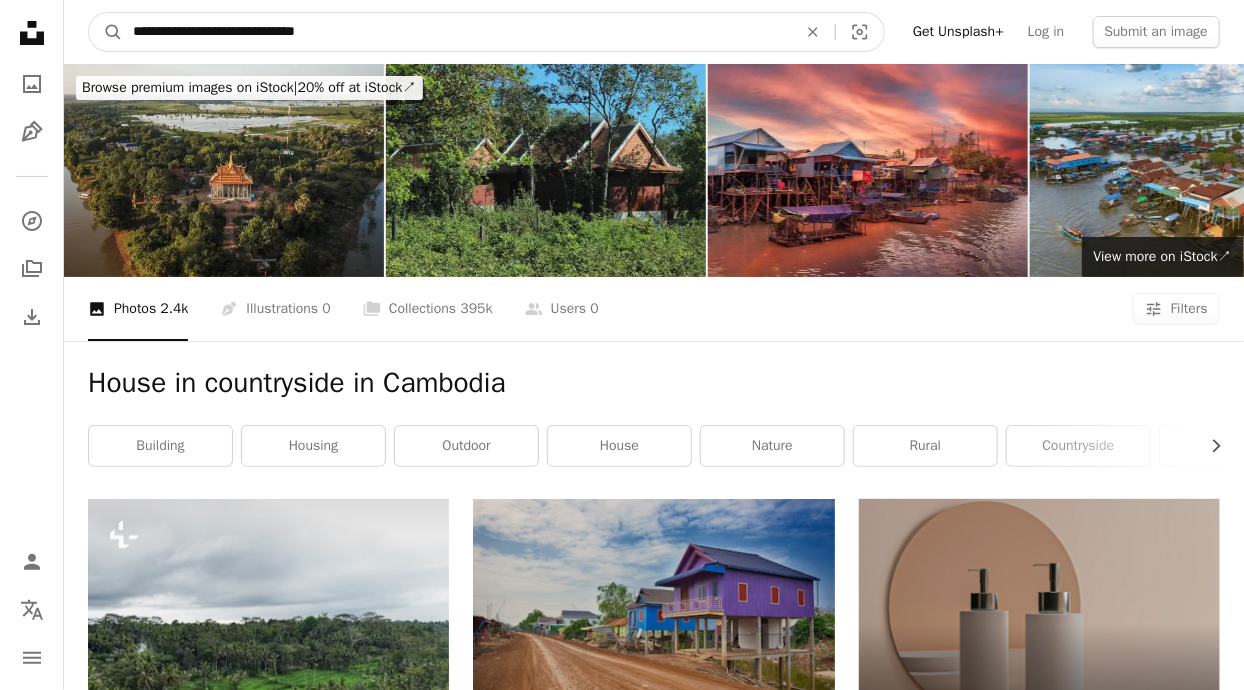 click on "**********" at bounding box center [457, 32] 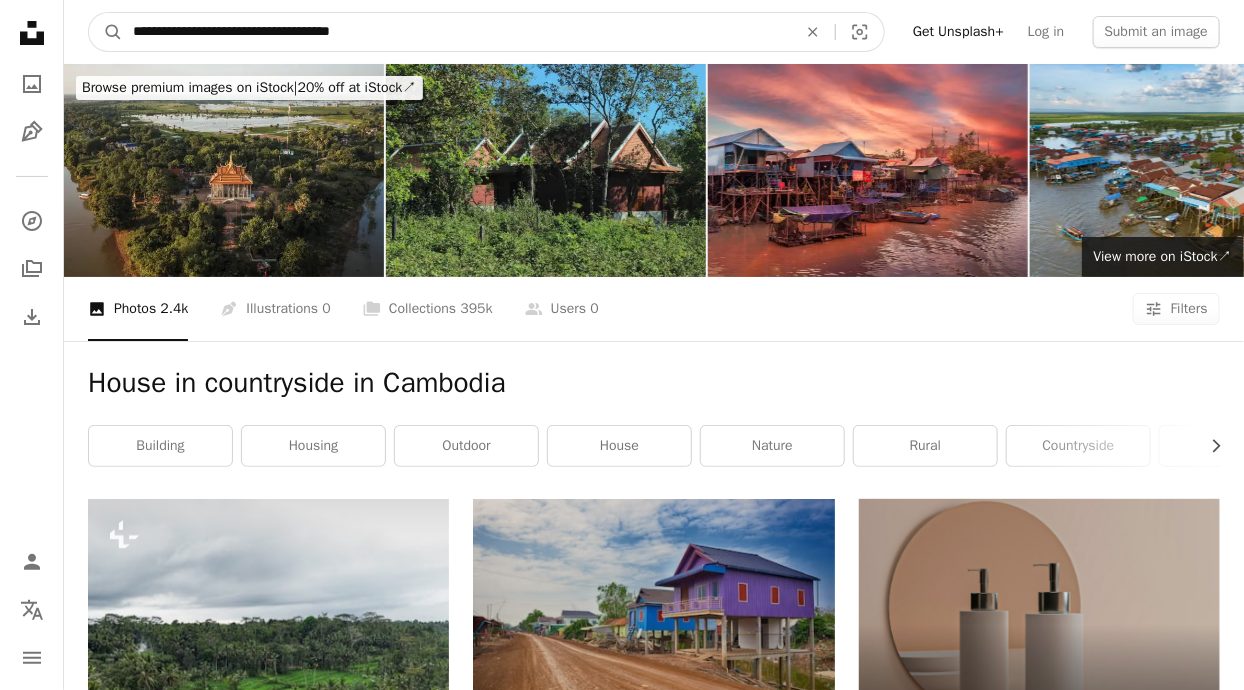 type on "**********" 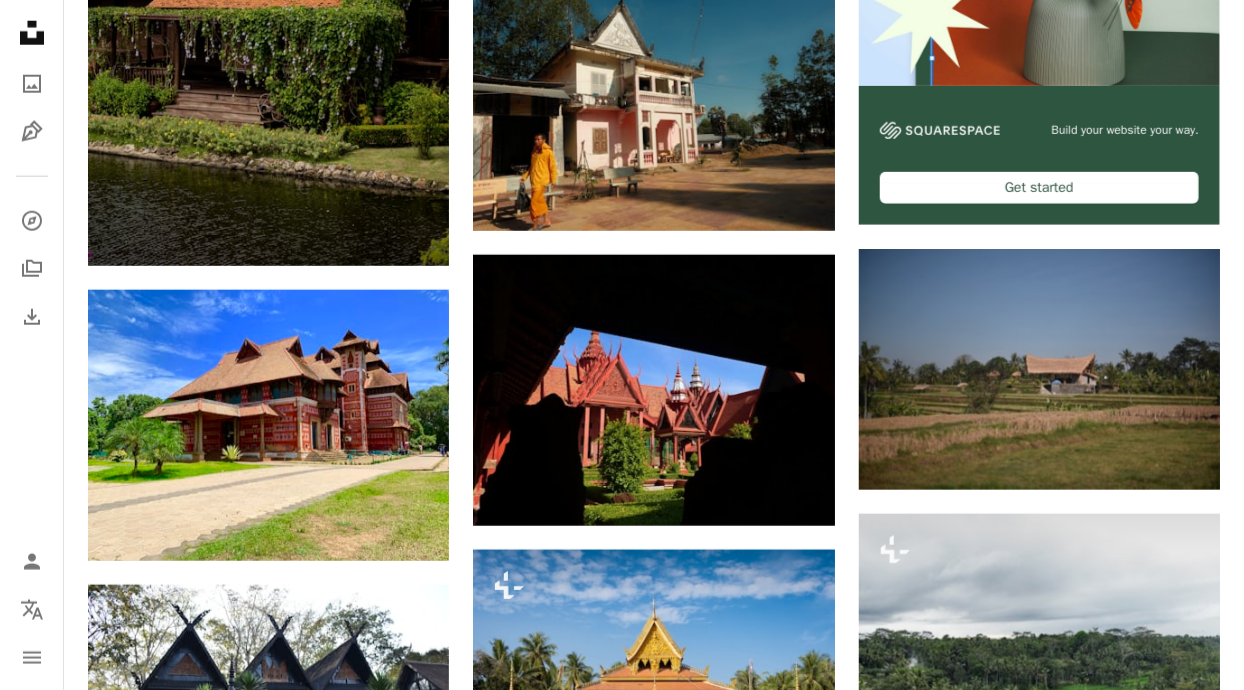 scroll, scrollTop: 0, scrollLeft: 0, axis: both 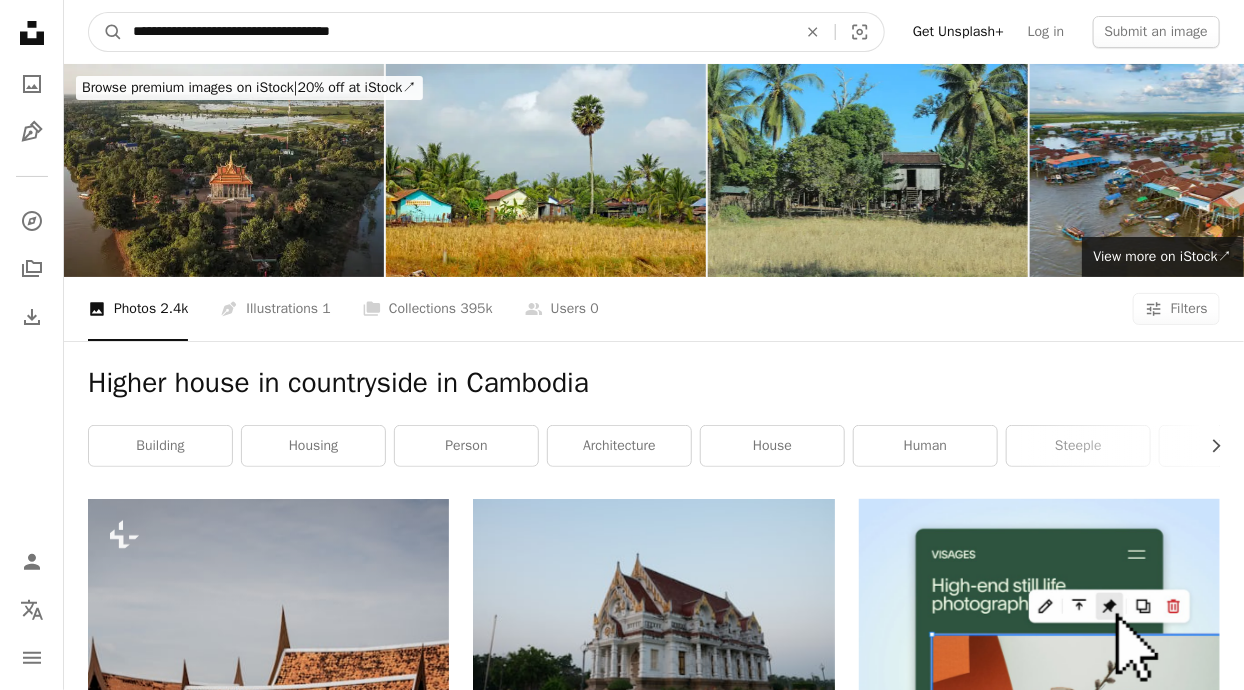 click on "**********" at bounding box center (457, 32) 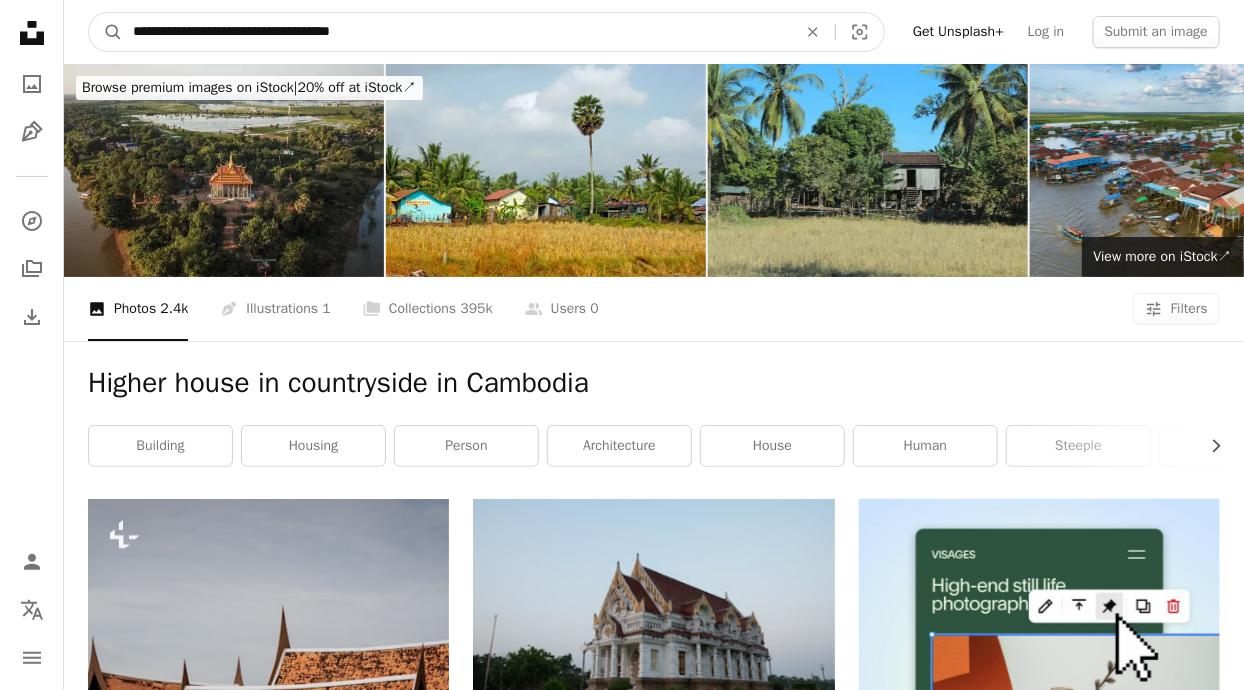 drag, startPoint x: 1234, startPoint y: 386, endPoint x: 184, endPoint y: 29, distance: 1109.0306 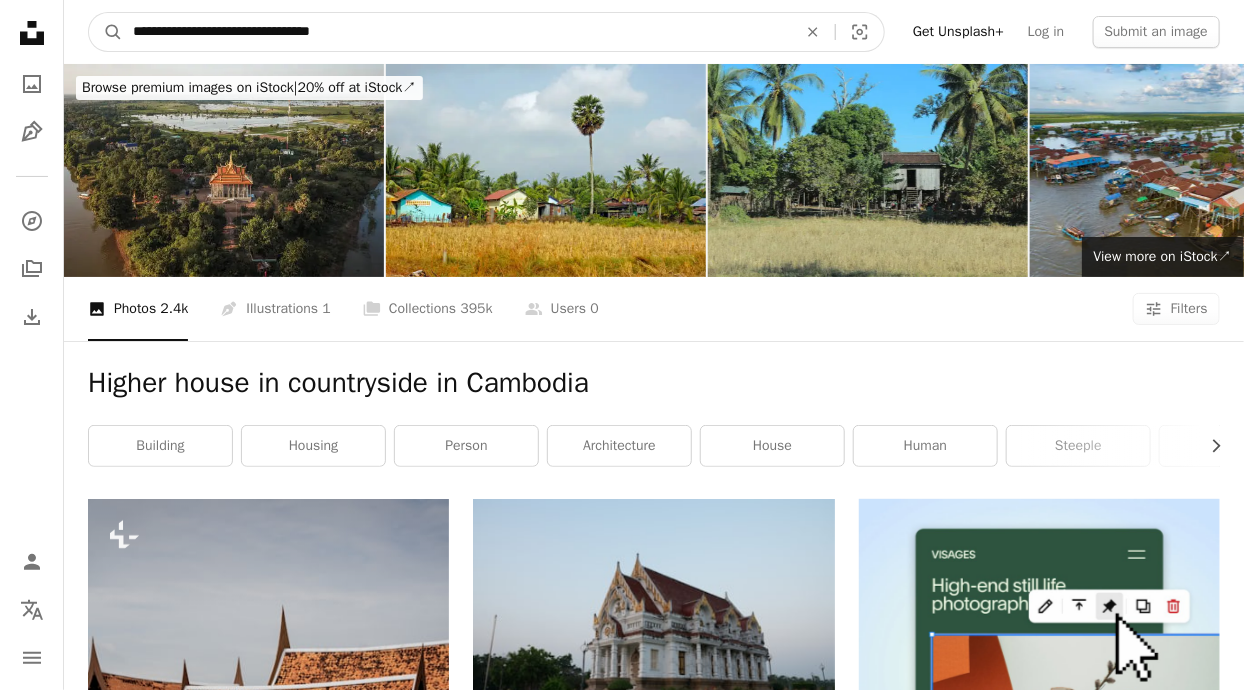 type on "**********" 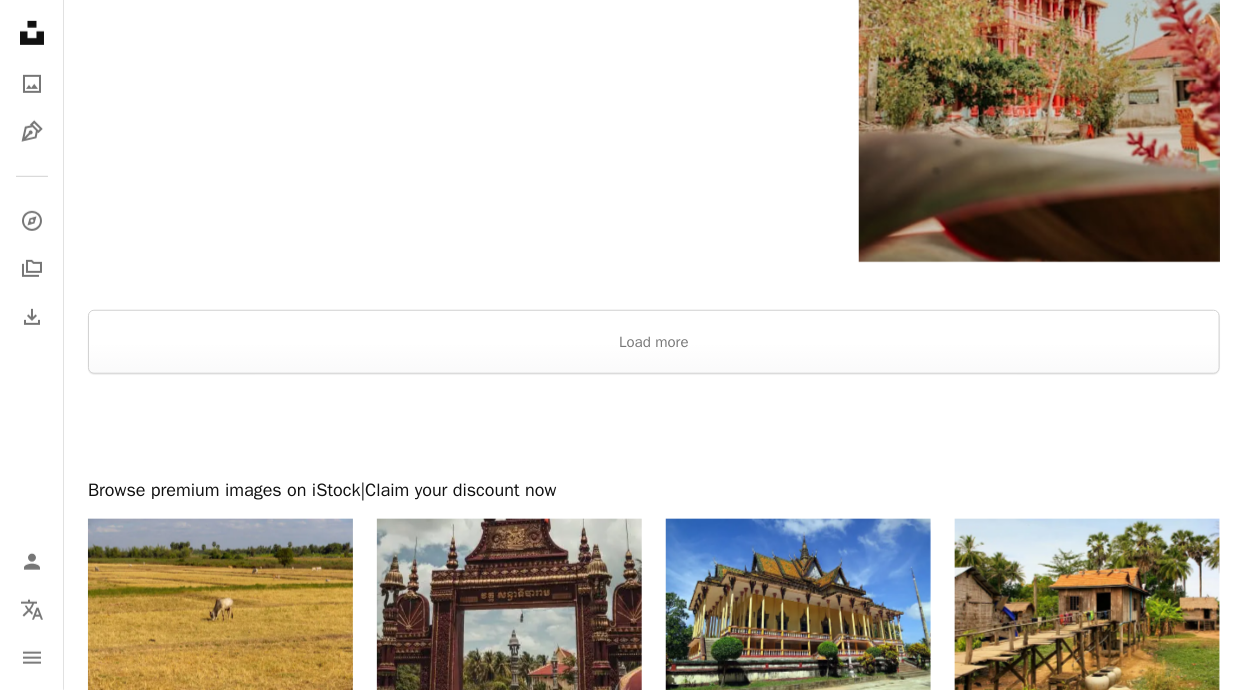 scroll, scrollTop: 3664, scrollLeft: 0, axis: vertical 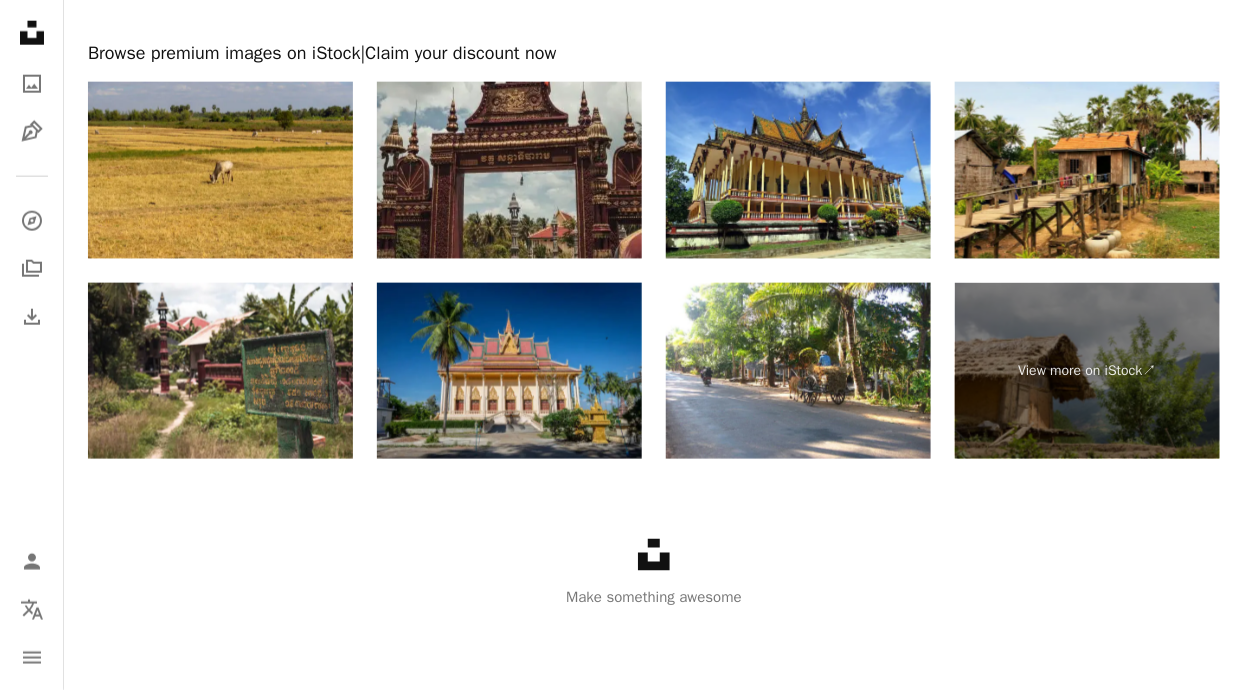 click on "**********" at bounding box center (622, -1486) 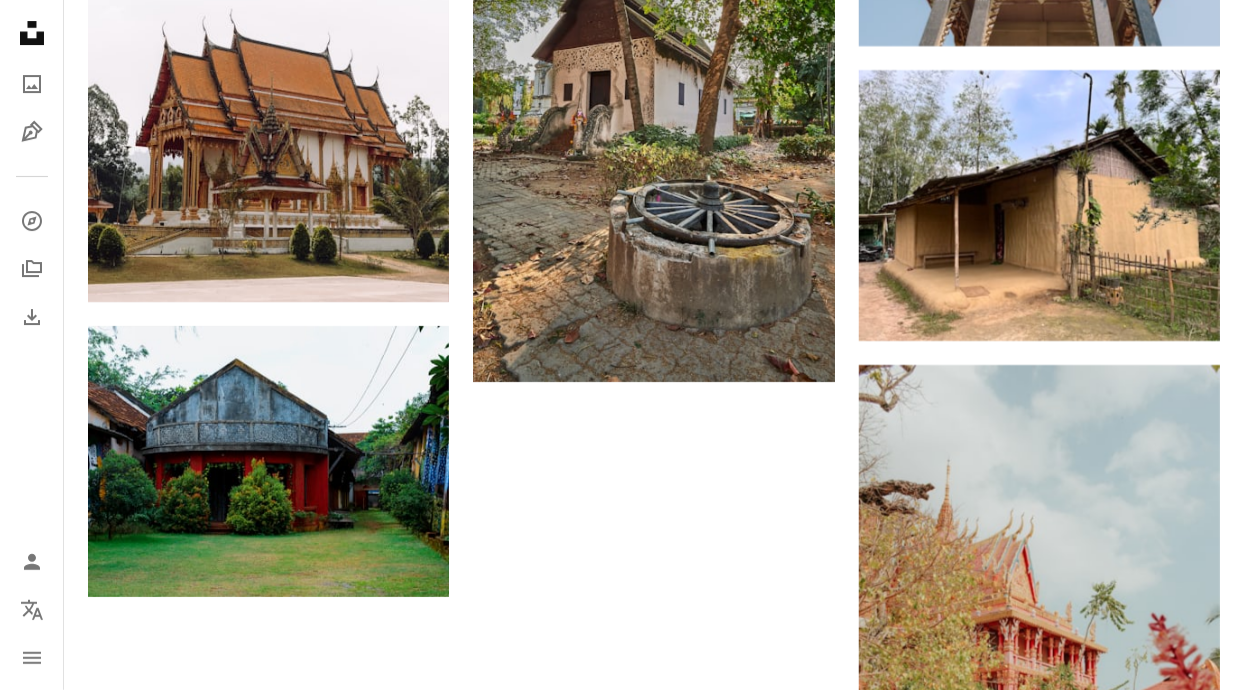 scroll, scrollTop: 0, scrollLeft: 0, axis: both 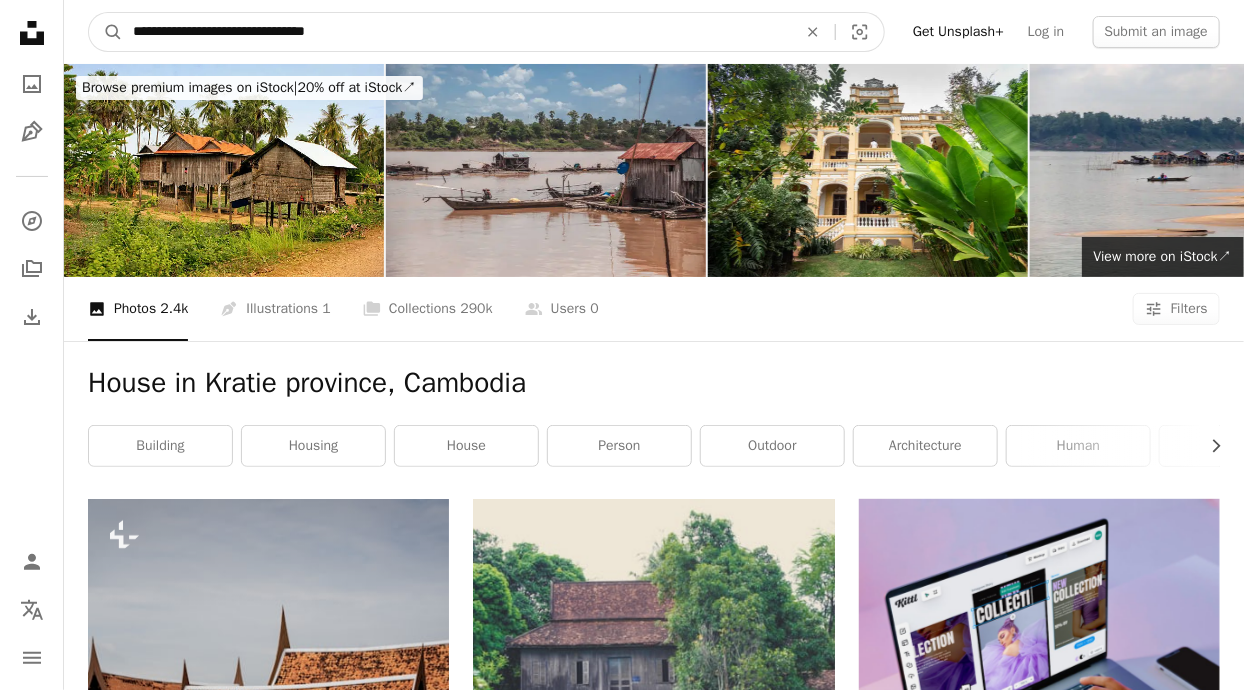 click on "**********" at bounding box center (457, 32) 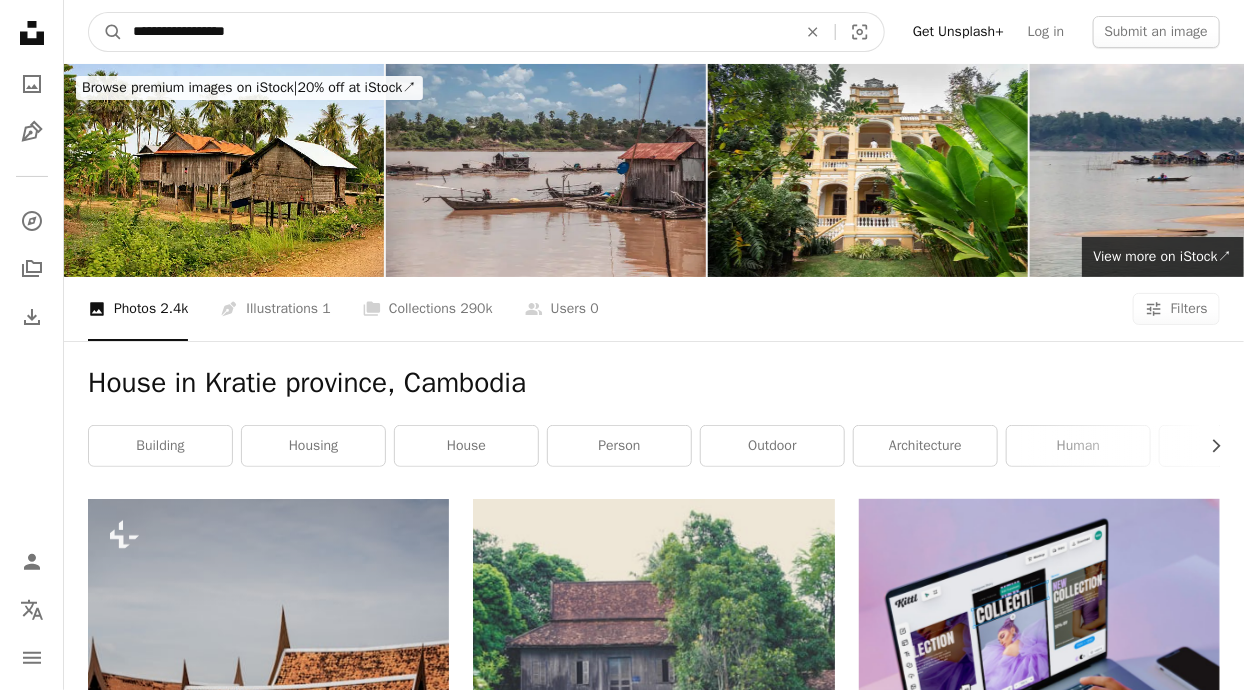 type on "**********" 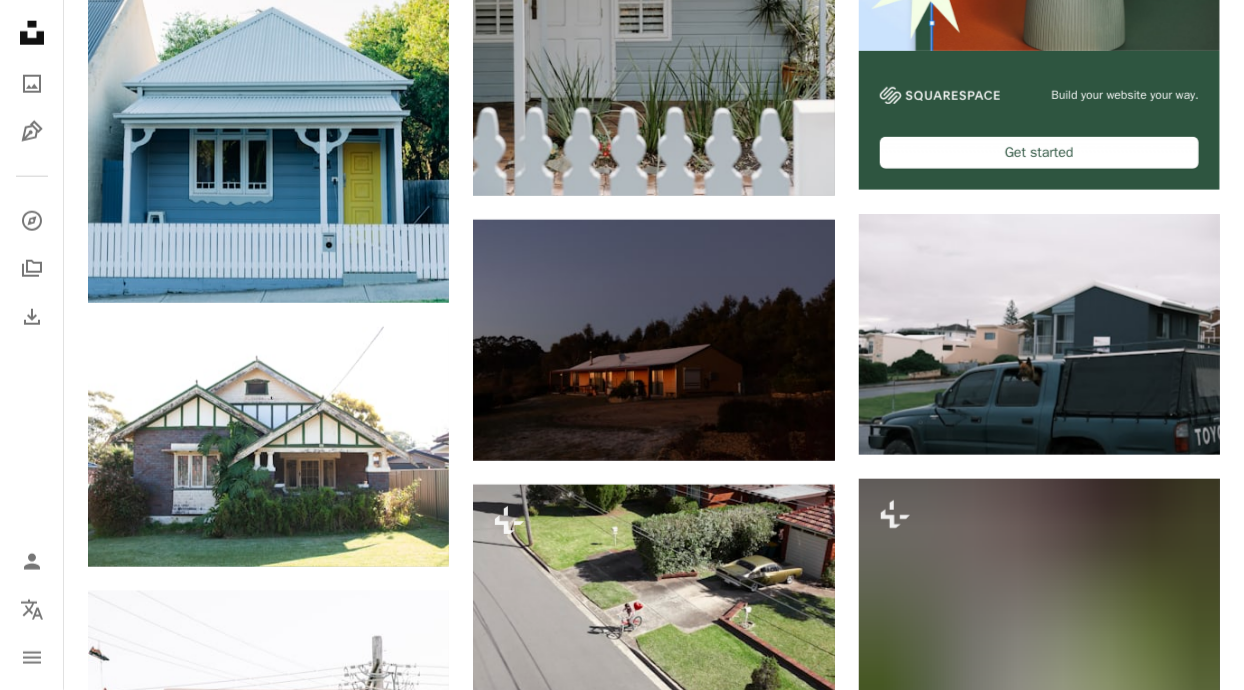 scroll, scrollTop: 911, scrollLeft: 0, axis: vertical 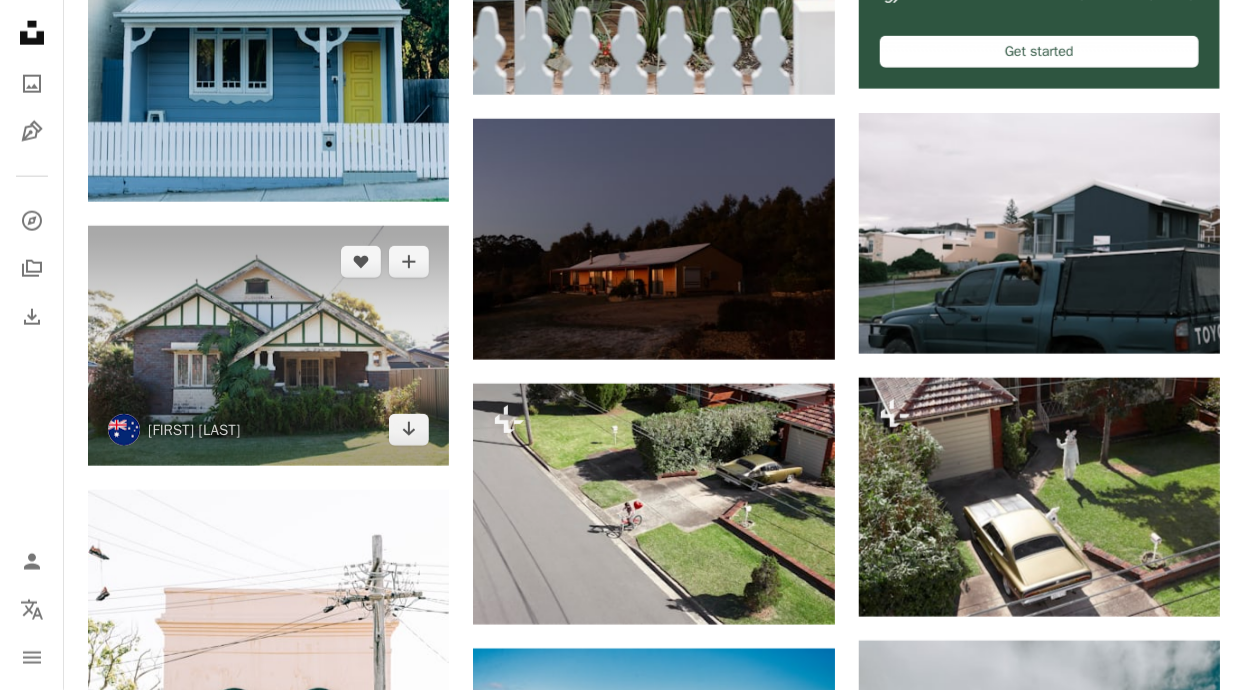 click at bounding box center (268, 346) 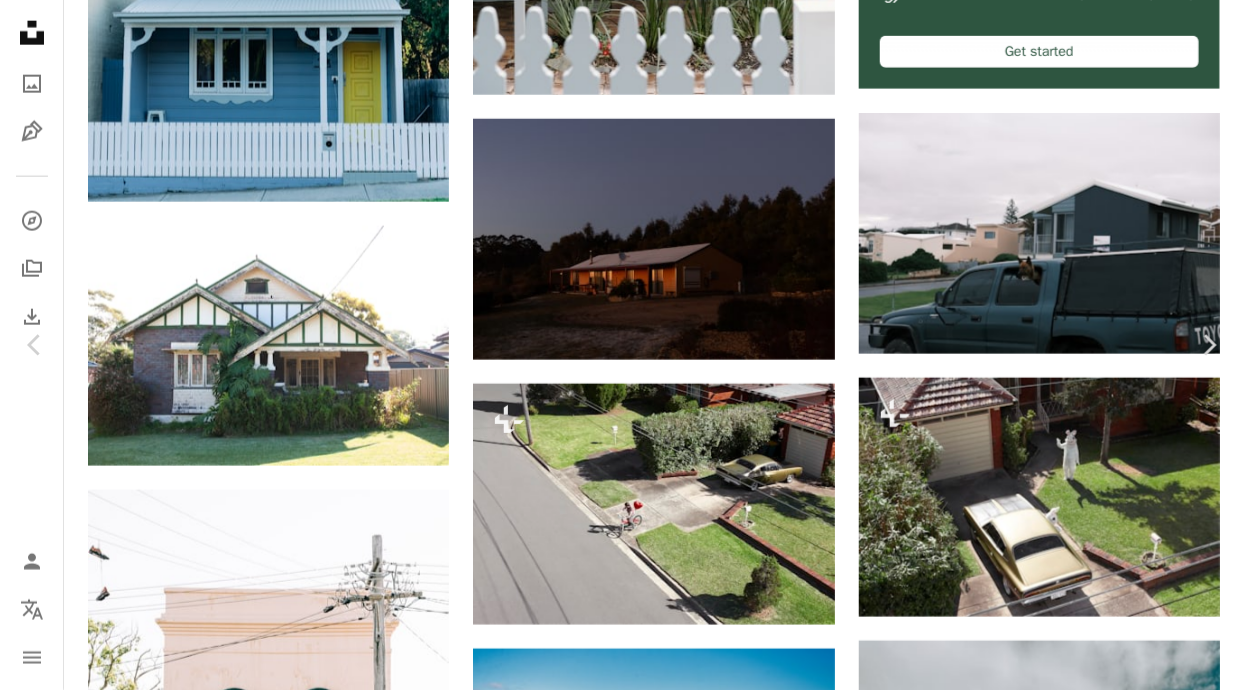 click on "Download free" at bounding box center [1045, 3297] 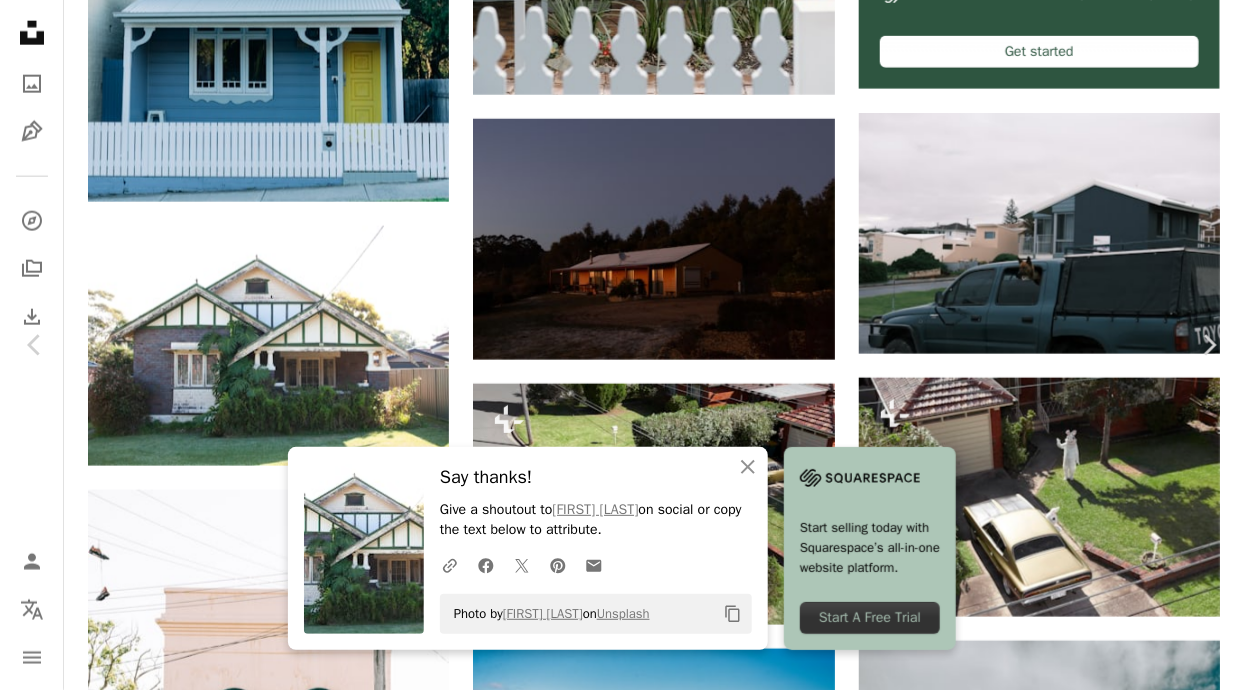 click on "Start selling today with Squarespace’s all-in-one website platform. Start A Free Trial" at bounding box center (870, 548) 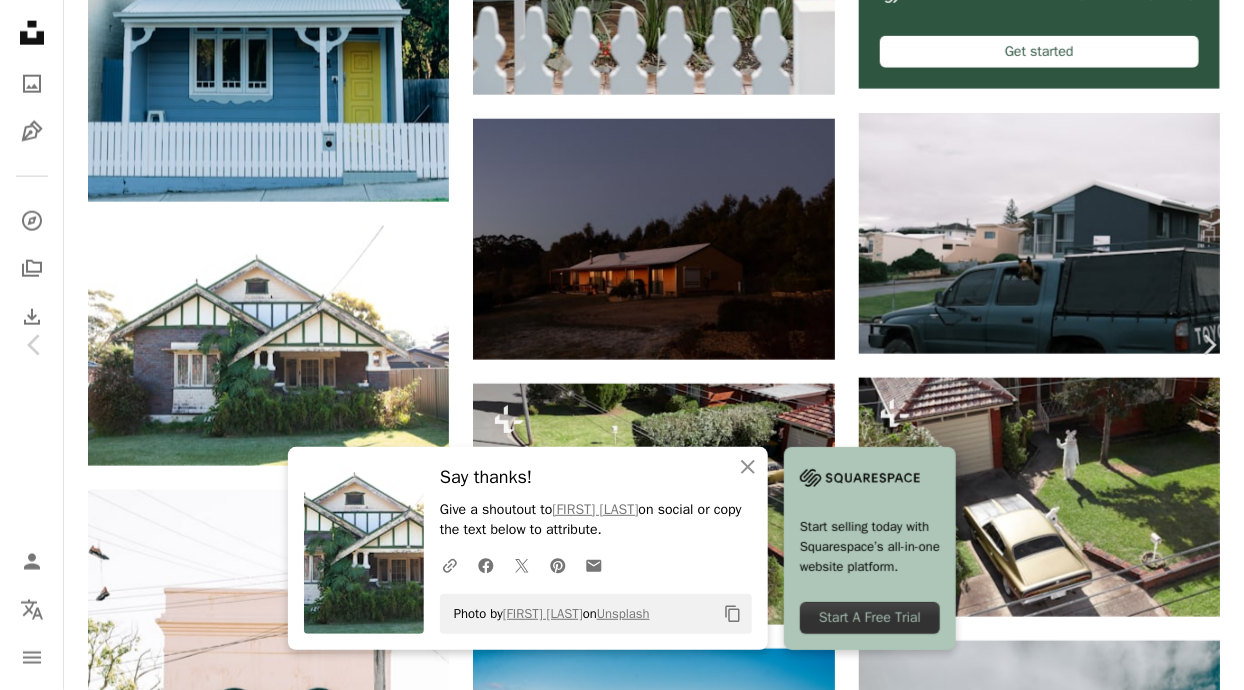 click on "**********" at bounding box center [622, 1169] 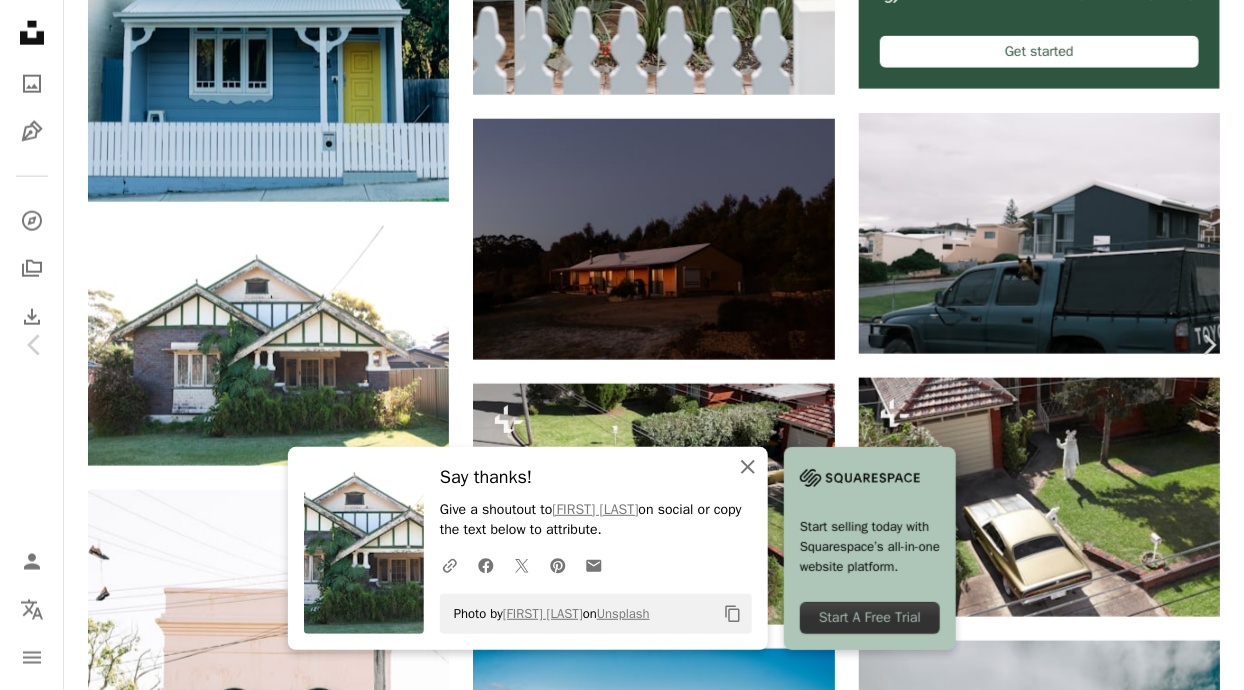 click 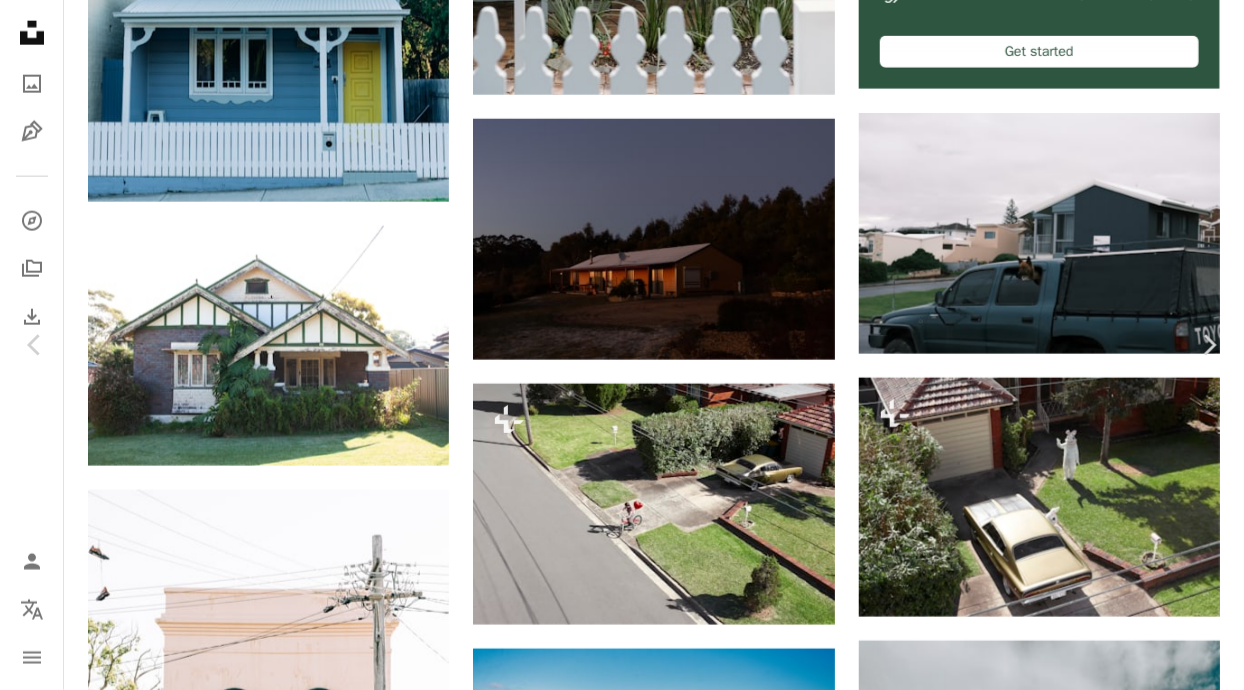 click at bounding box center (614, 3628) 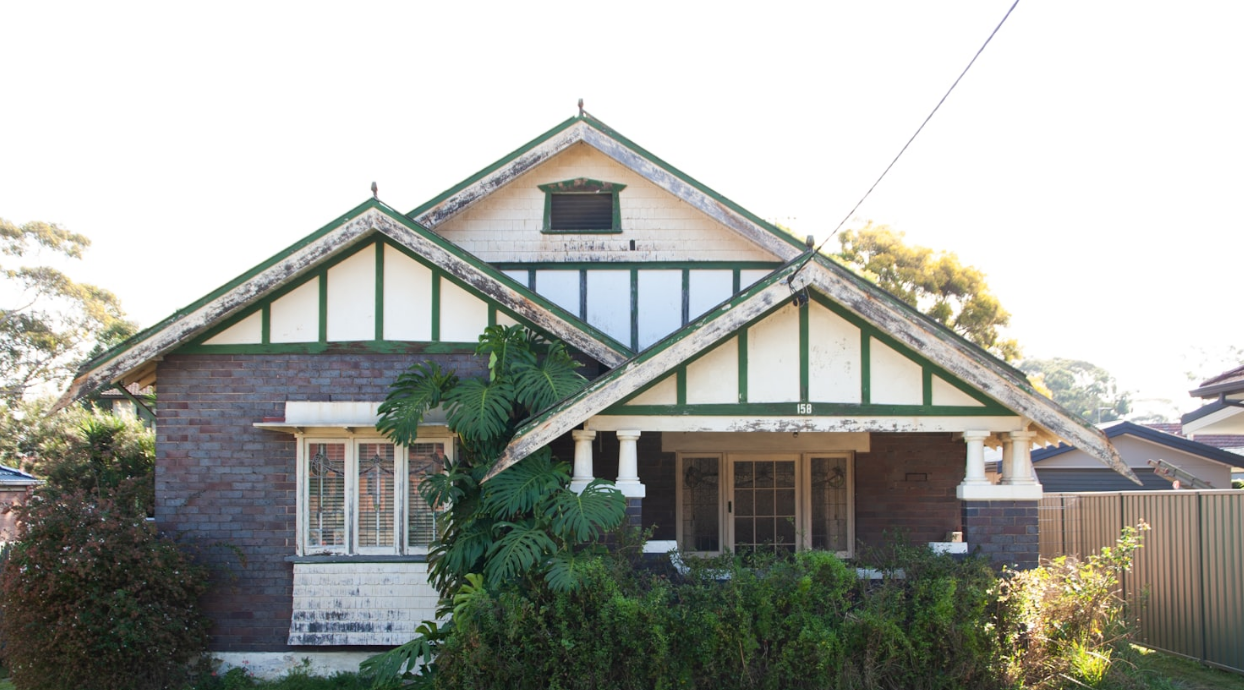 scroll, scrollTop: 69, scrollLeft: 0, axis: vertical 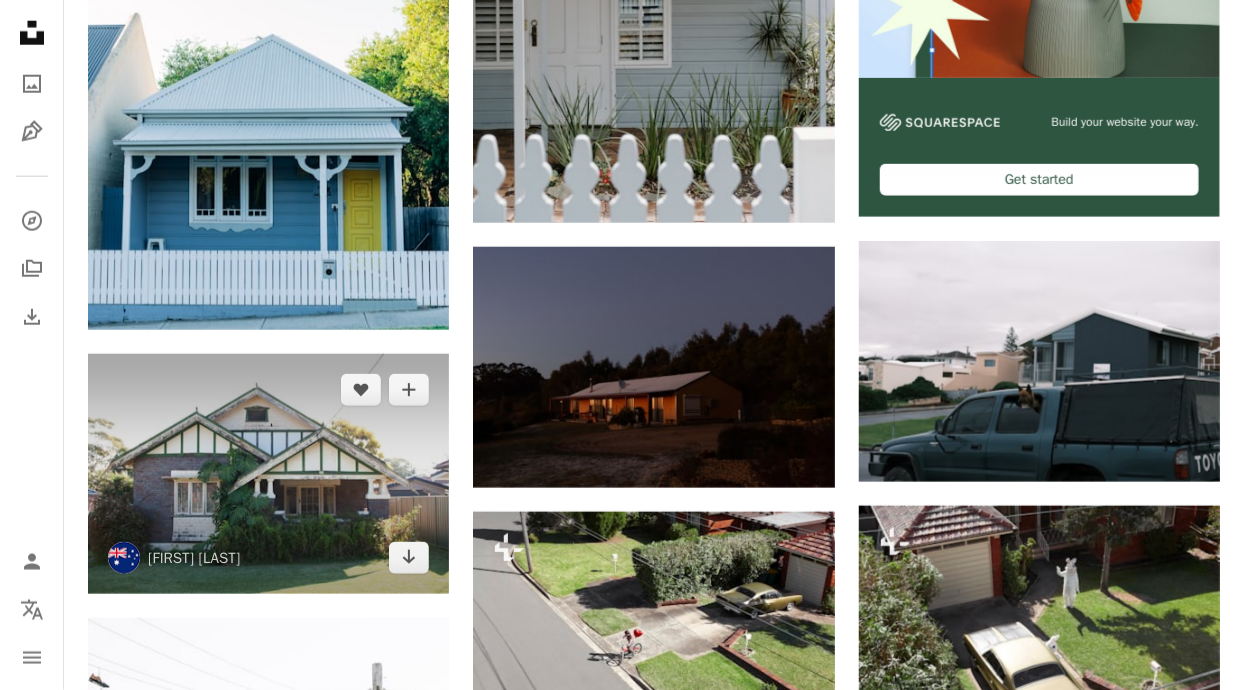 click on "A heart A plus sign [LAST] Arrow pointing down" at bounding box center [268, 474] 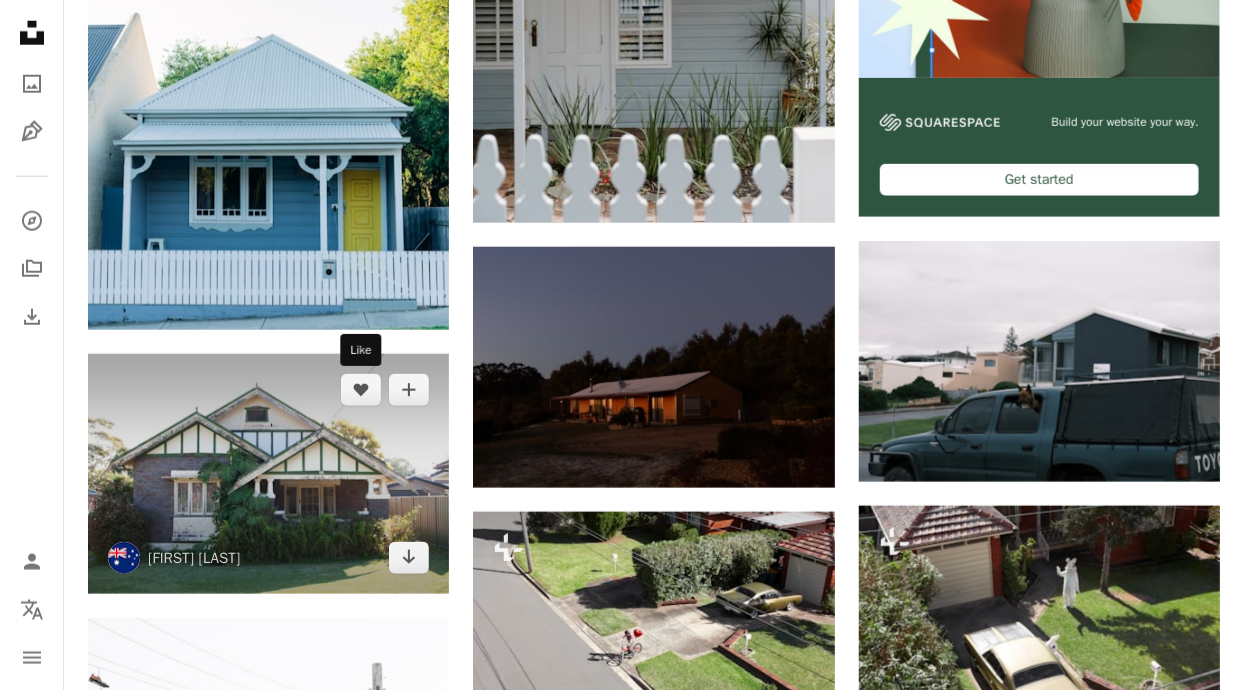 drag, startPoint x: 184, startPoint y: 29, endPoint x: 279, endPoint y: 449, distance: 430.61005 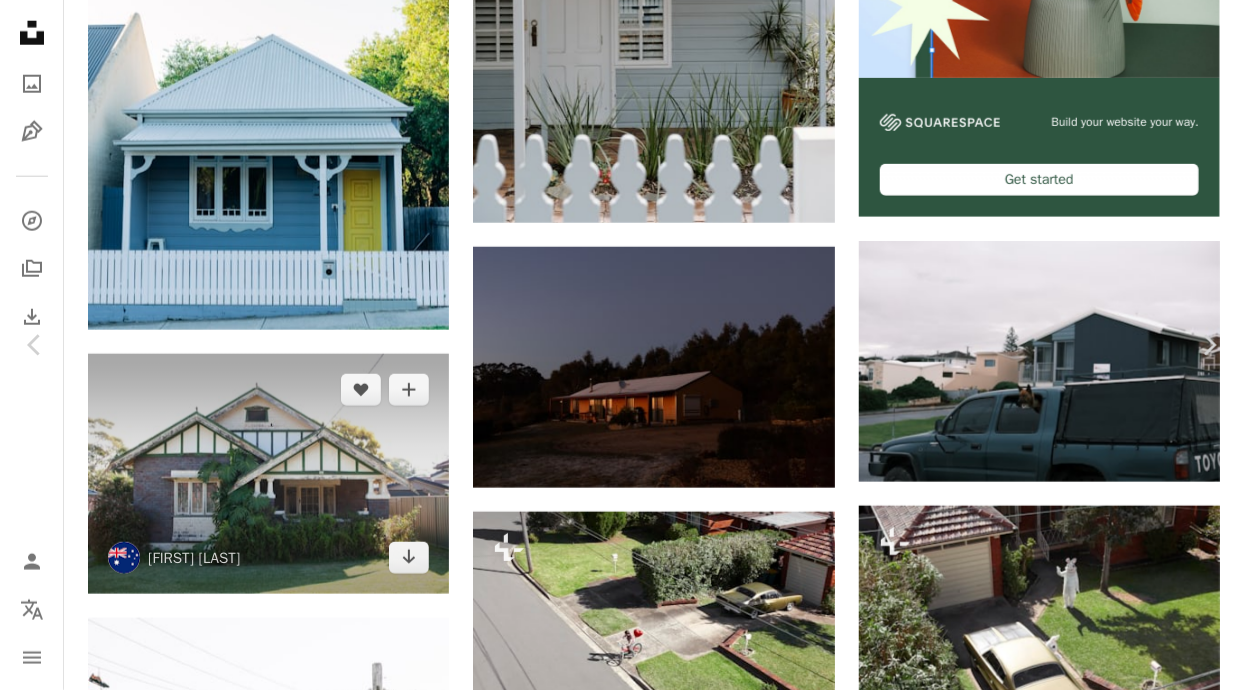 scroll, scrollTop: 0, scrollLeft: 0, axis: both 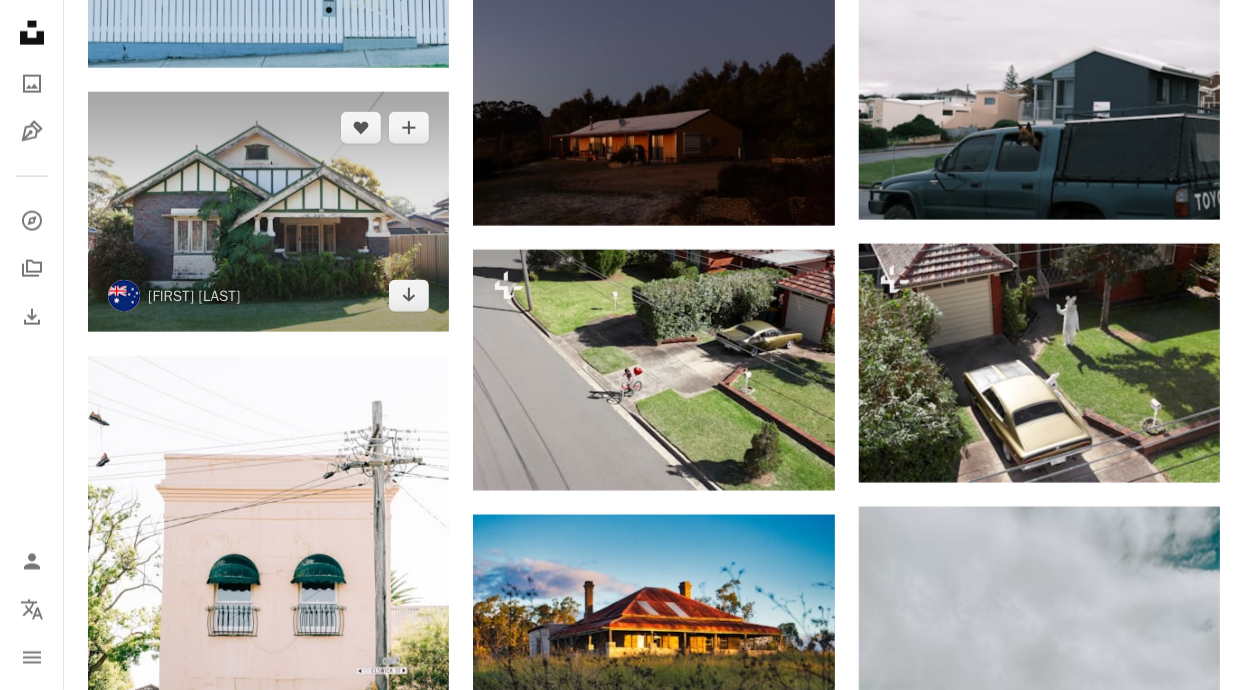 click at bounding box center [268, 212] 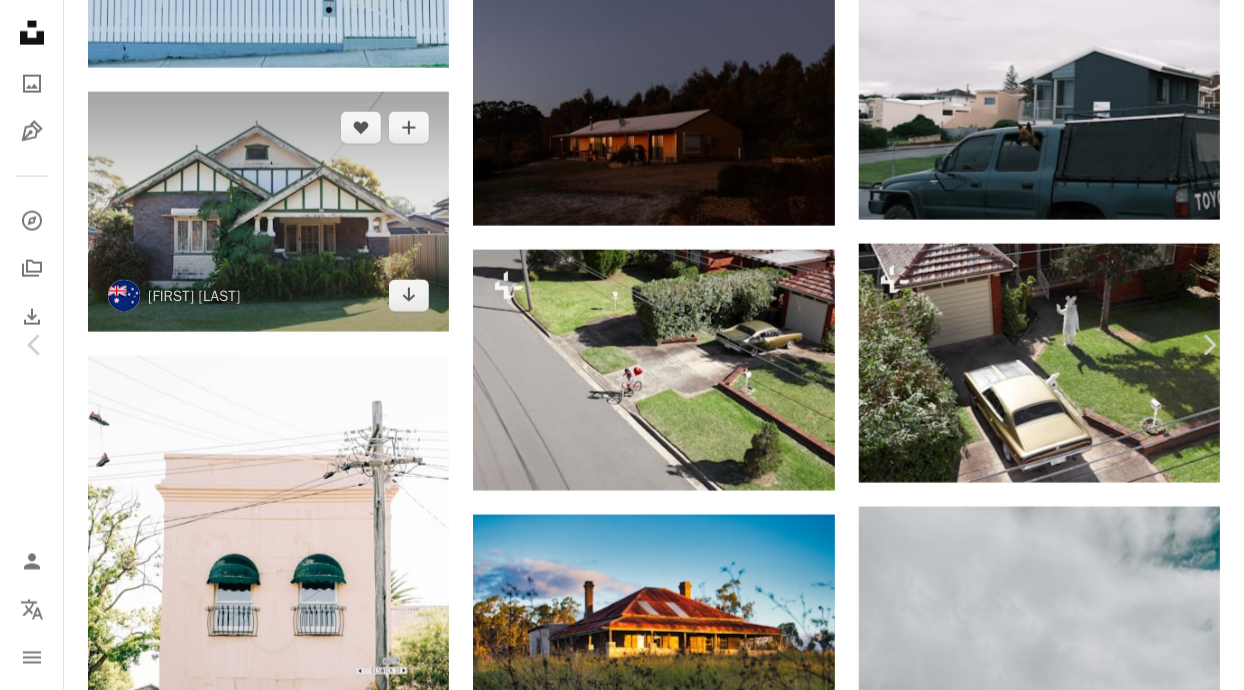 click on "More Actions" 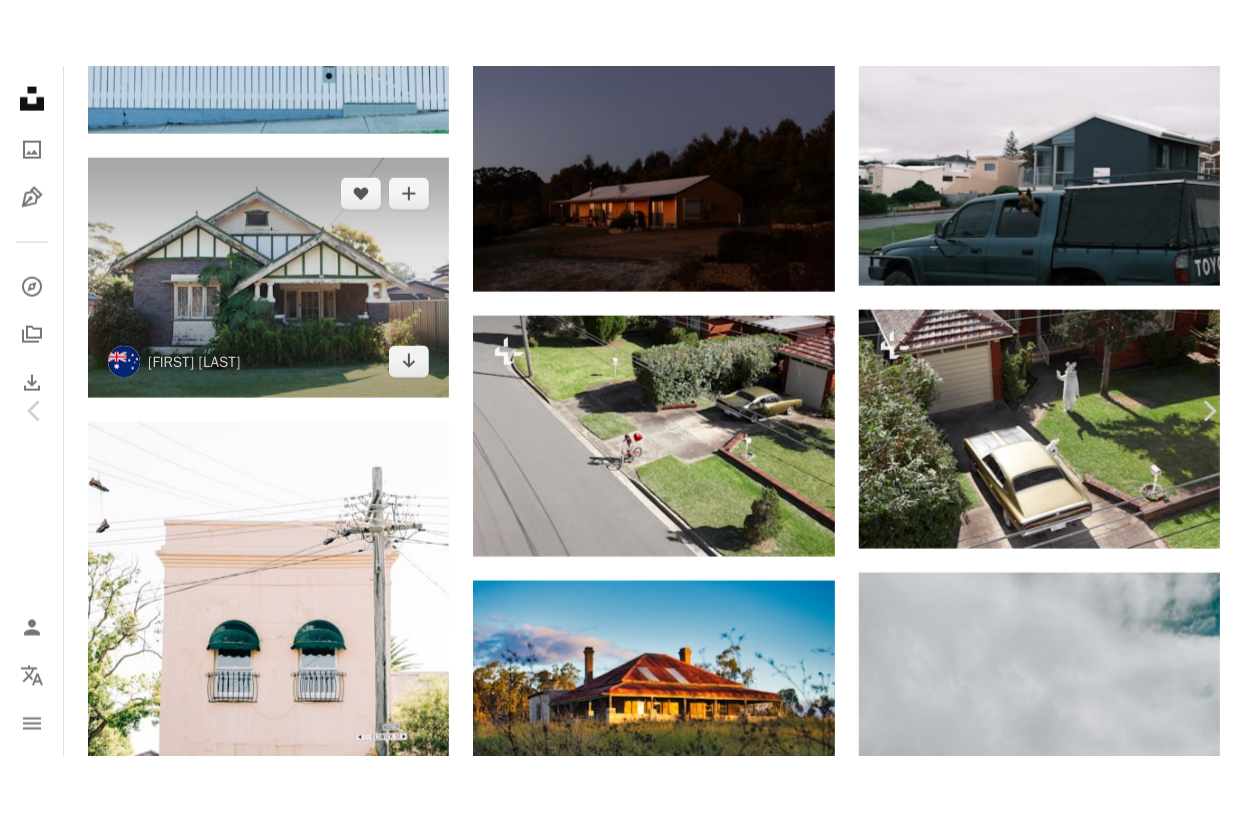 scroll, scrollTop: 0, scrollLeft: 0, axis: both 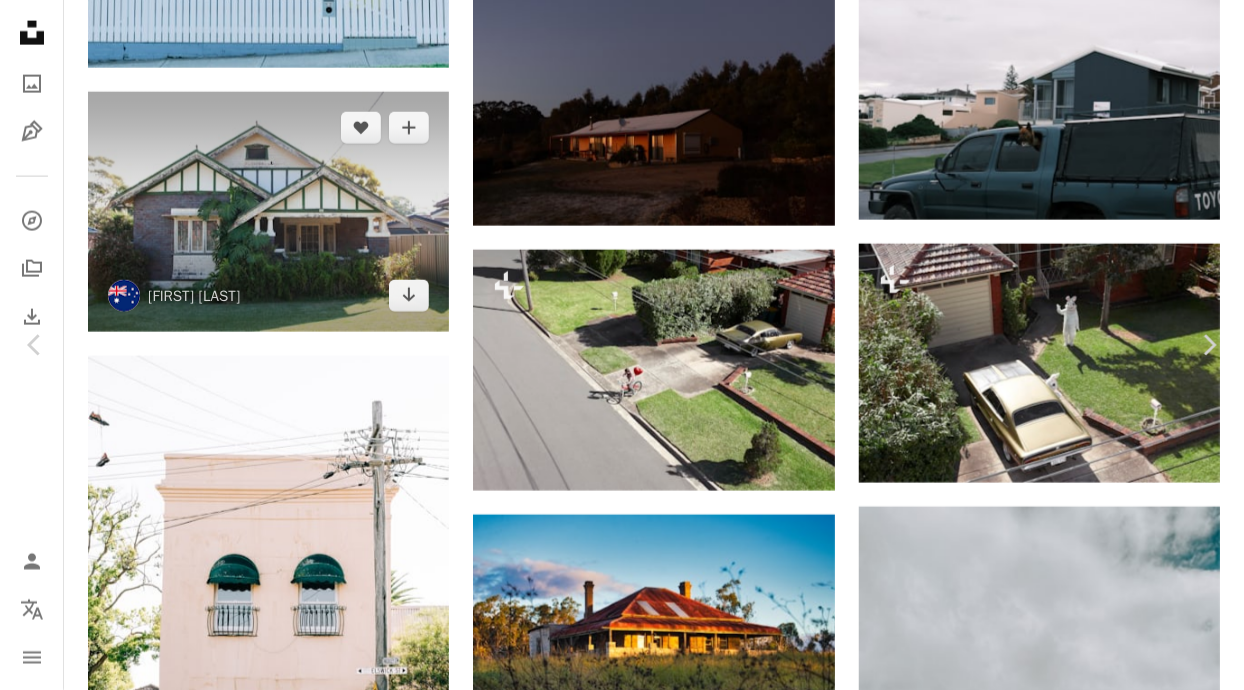 click on "An X shape" at bounding box center [20, 20] 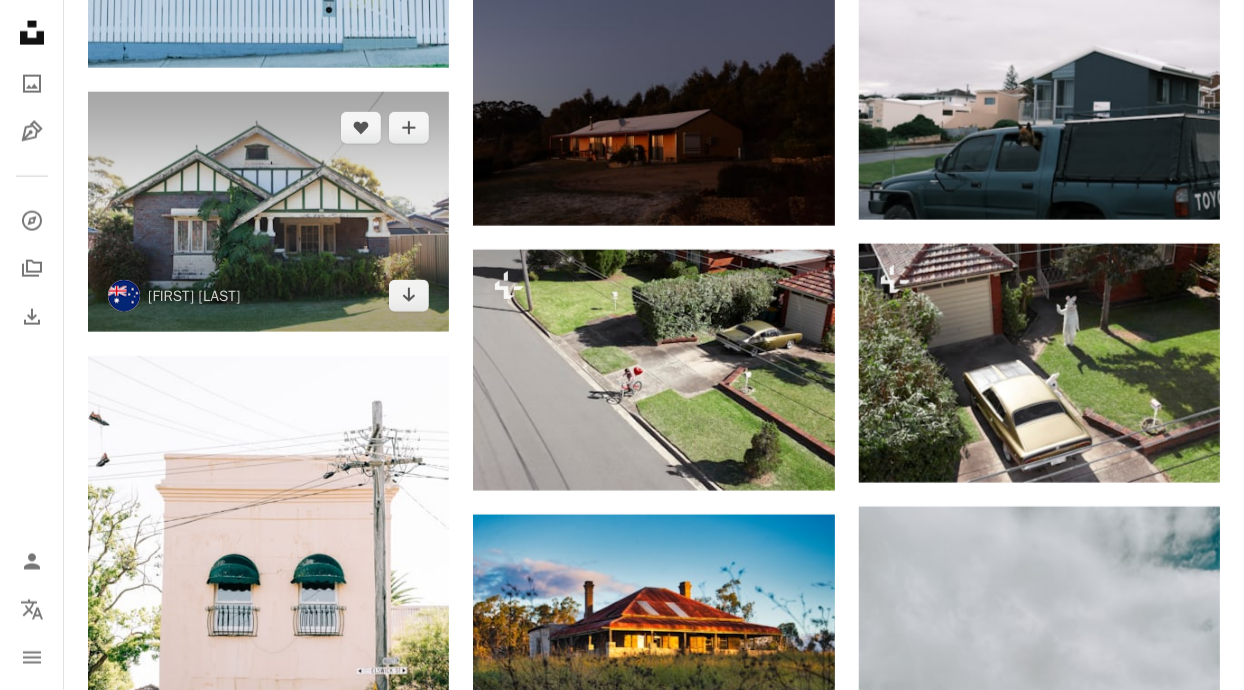 click at bounding box center (268, 212) 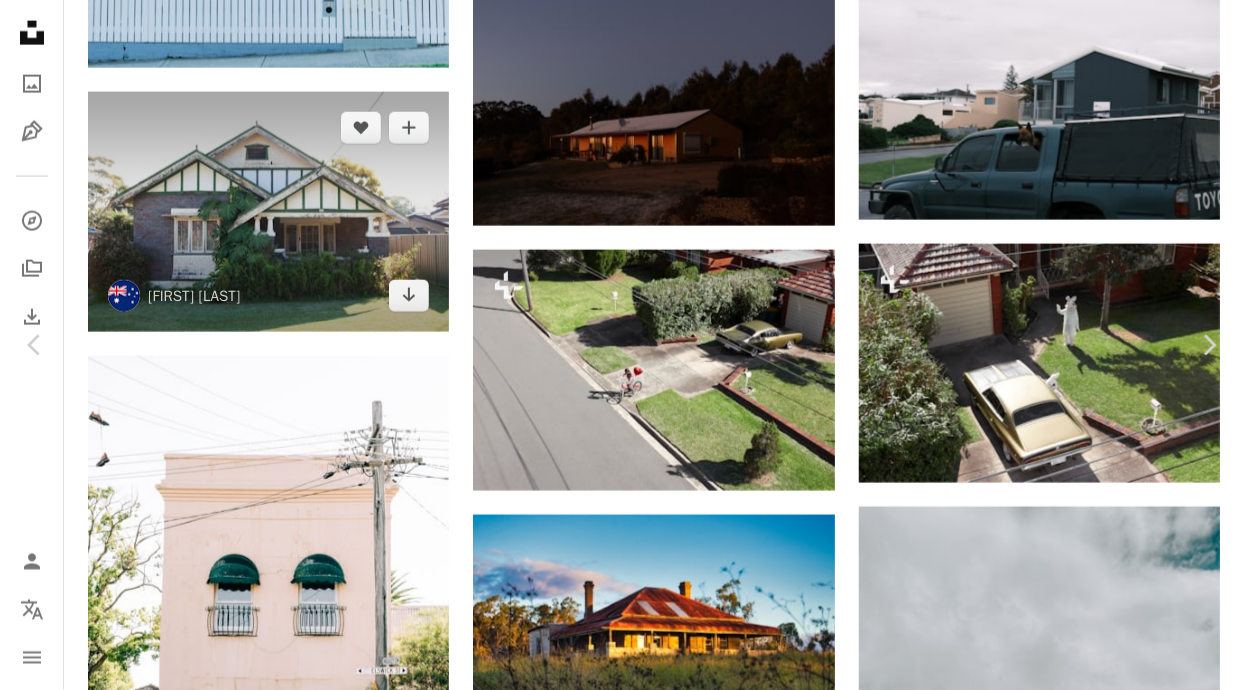 click on "**********" at bounding box center (622, 1035) 